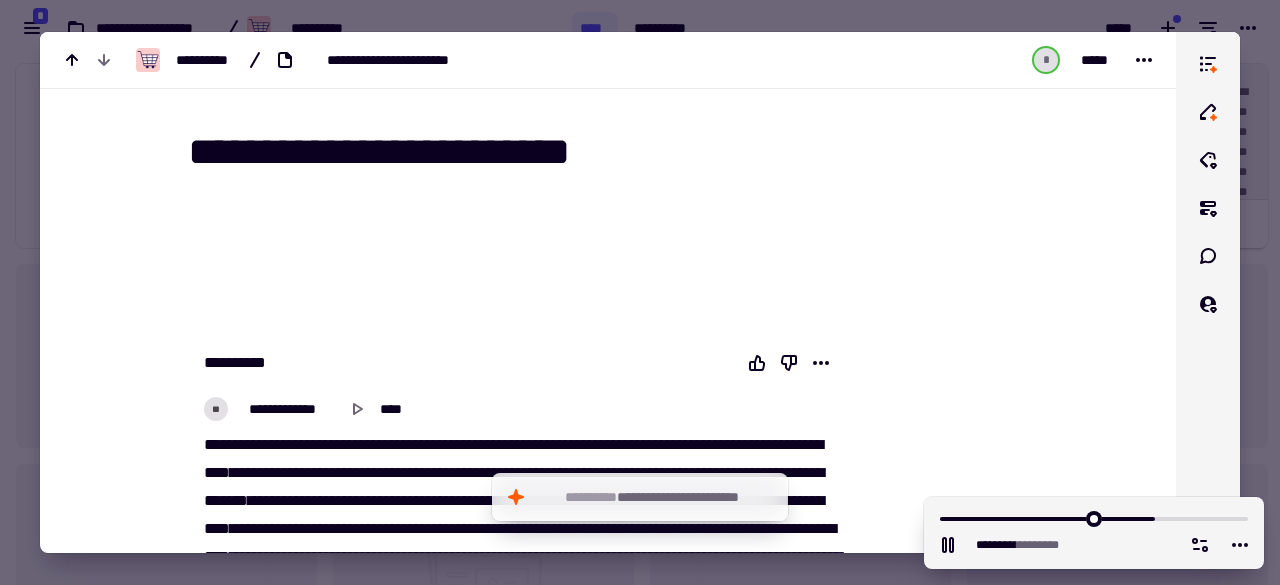 scroll, scrollTop: 0, scrollLeft: 0, axis: both 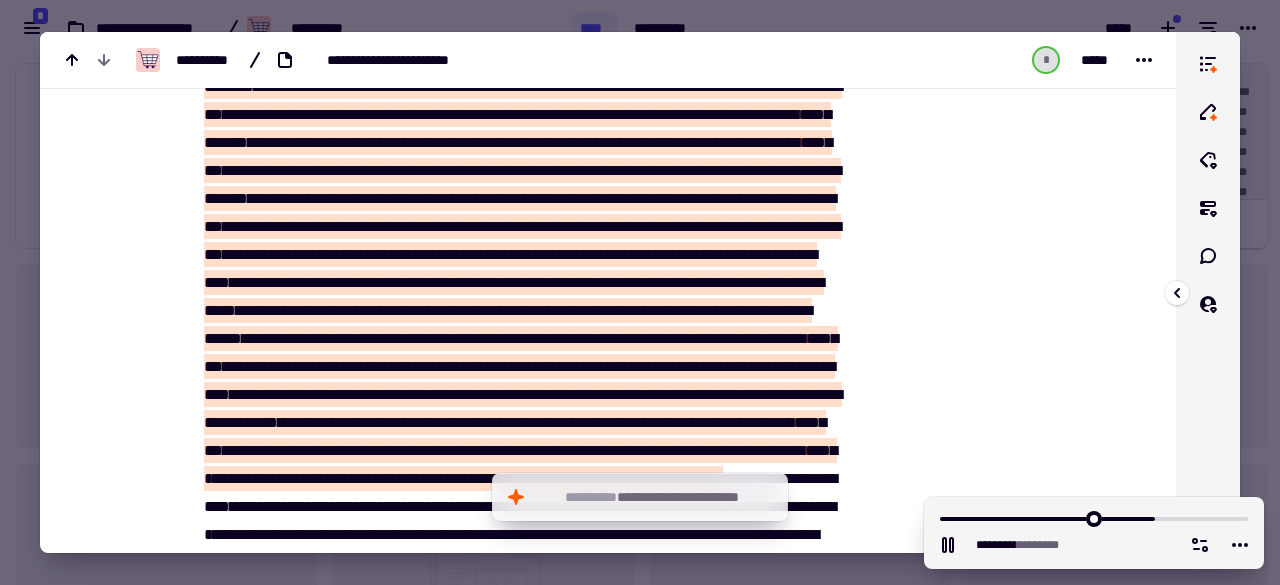 click at bounding box center (1208, 292) 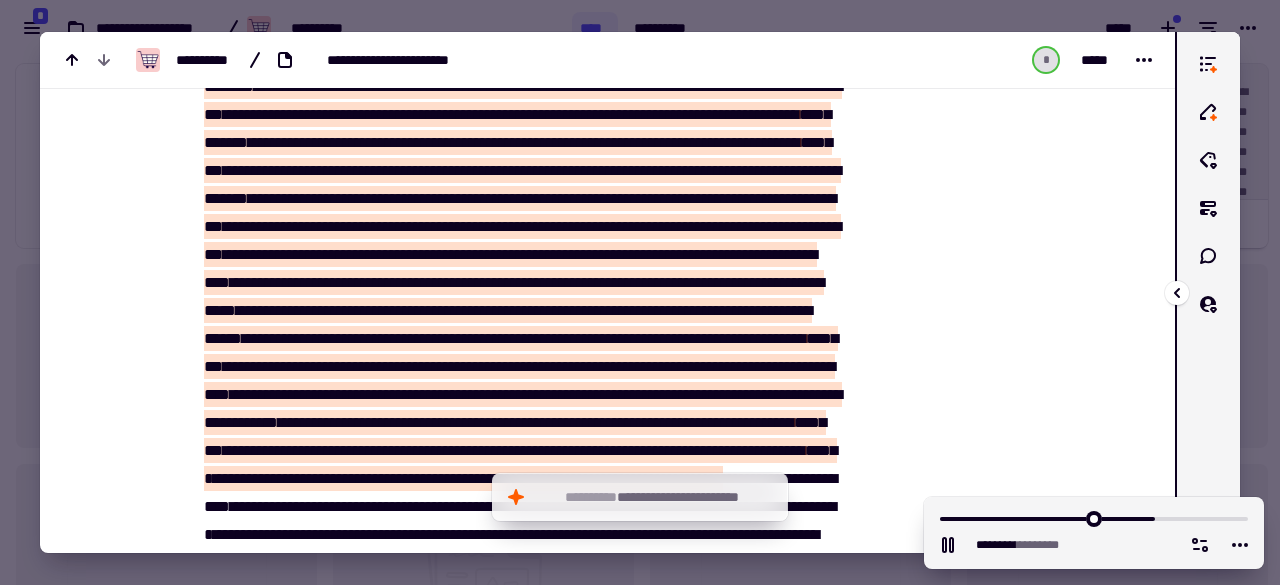 click at bounding box center [1180, 292] 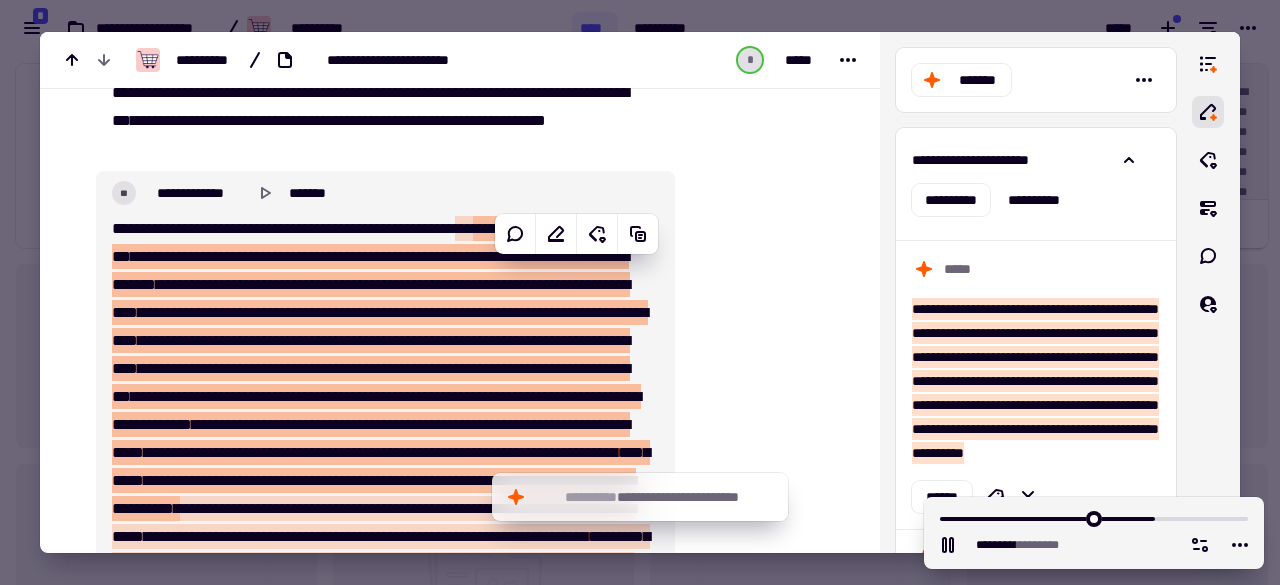 scroll, scrollTop: 37357, scrollLeft: 0, axis: vertical 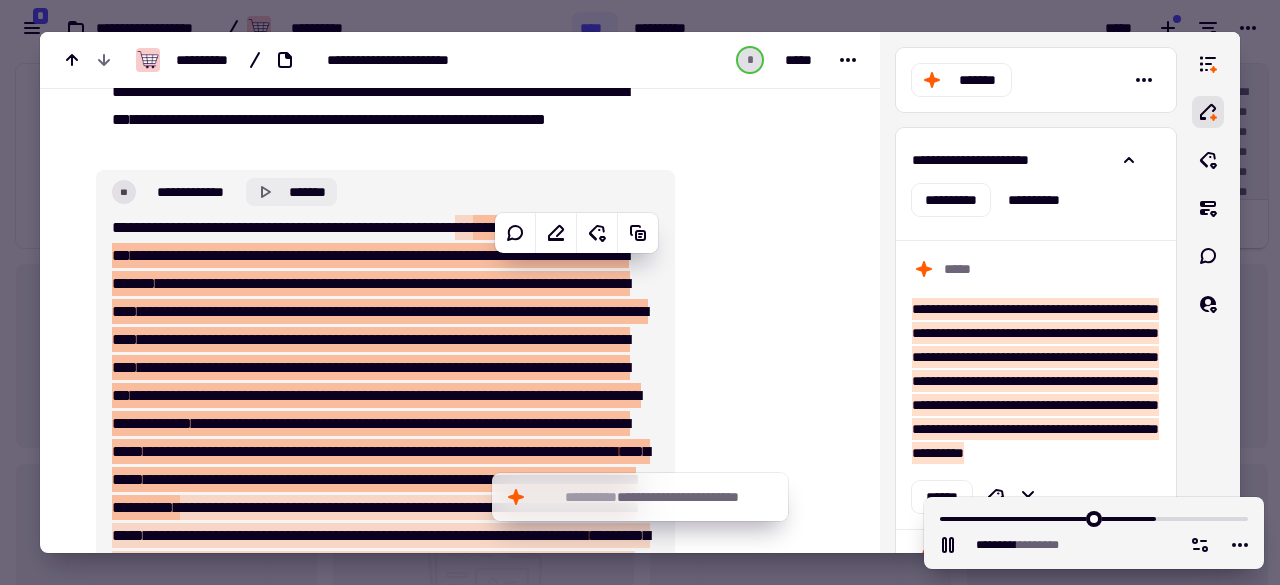 click 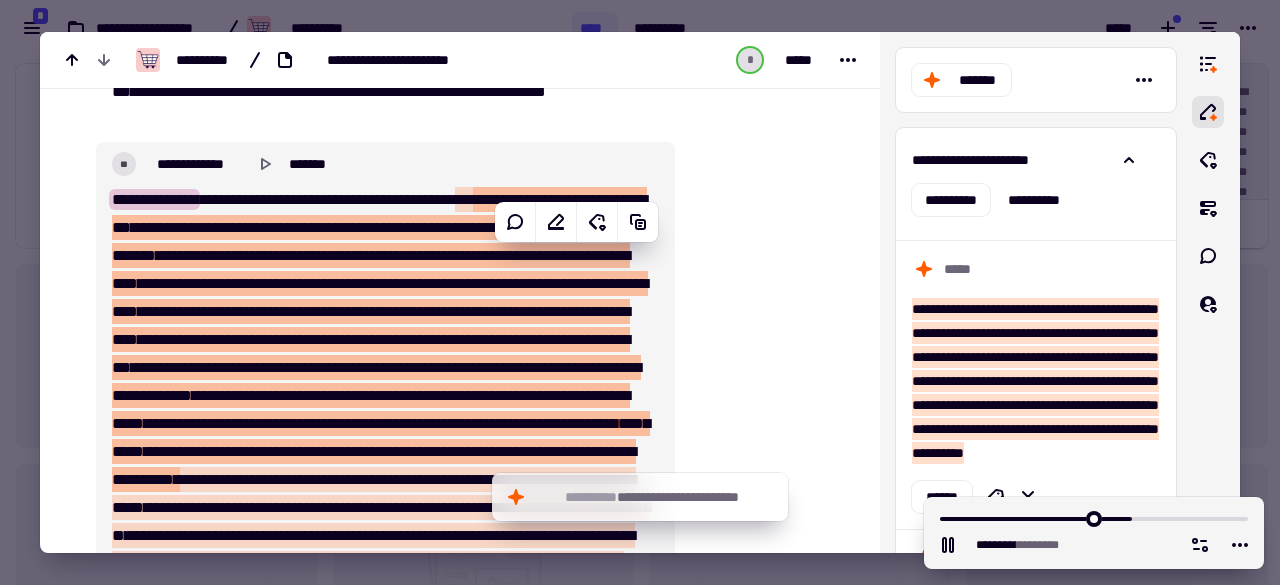 scroll, scrollTop: 37389, scrollLeft: 0, axis: vertical 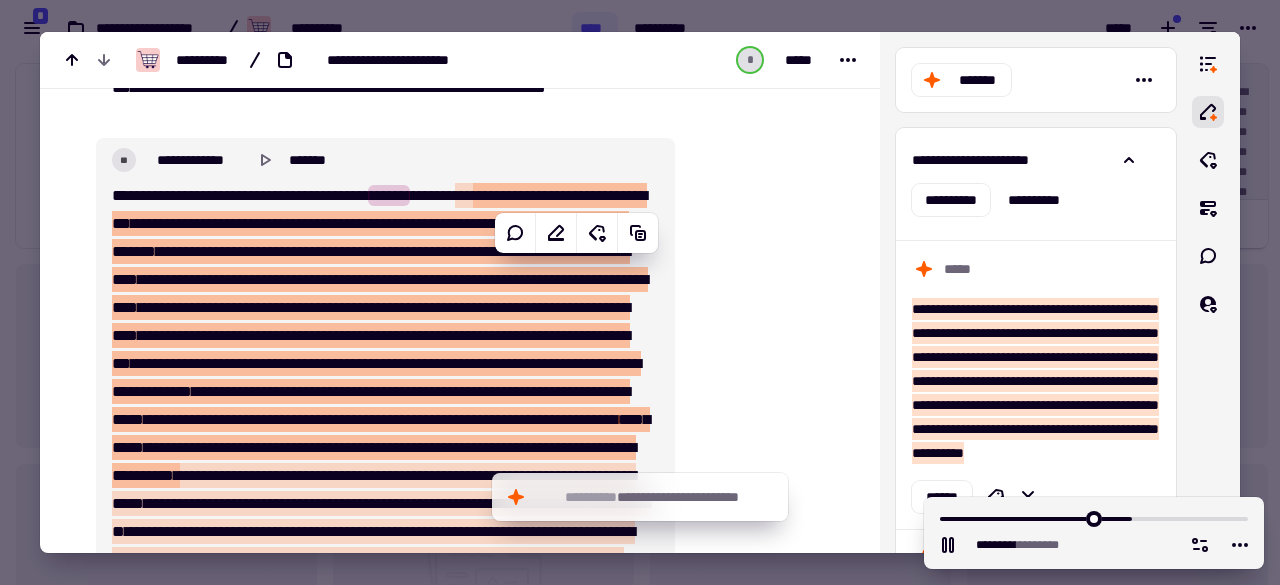 type on "*******" 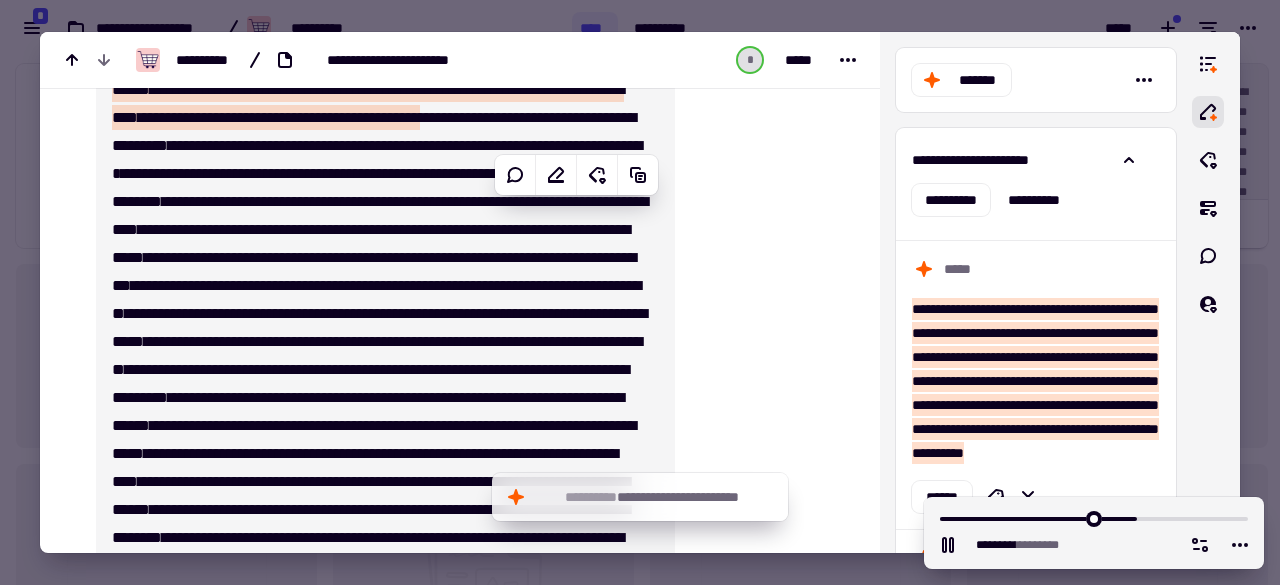 scroll, scrollTop: 38448, scrollLeft: 0, axis: vertical 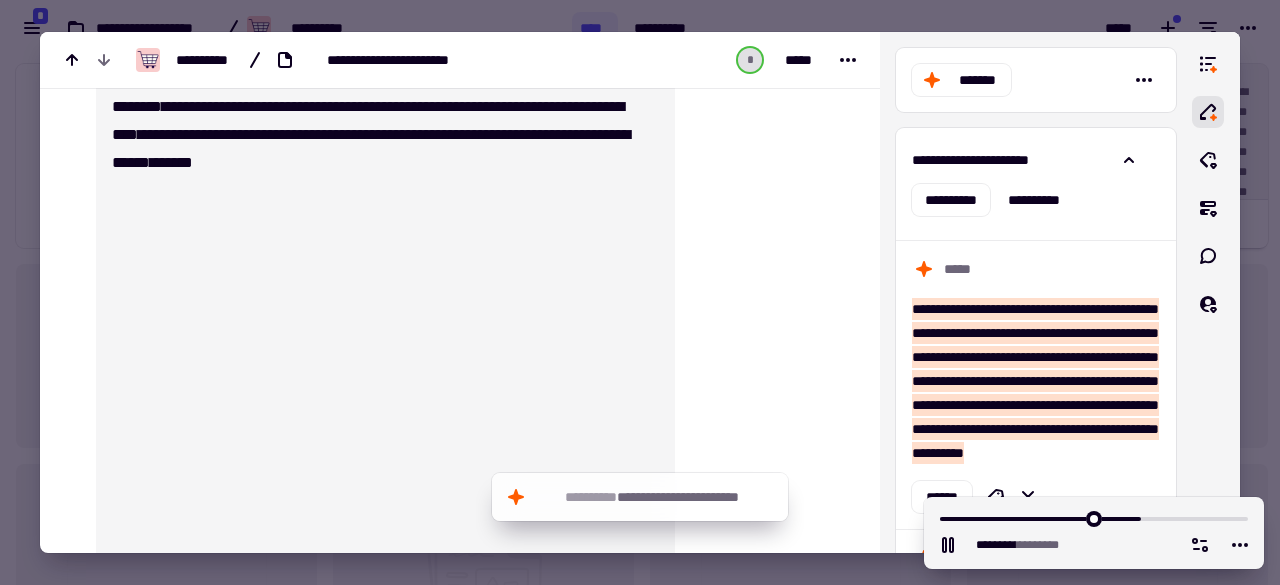 click on "**********" at bounding box center (379, -495) 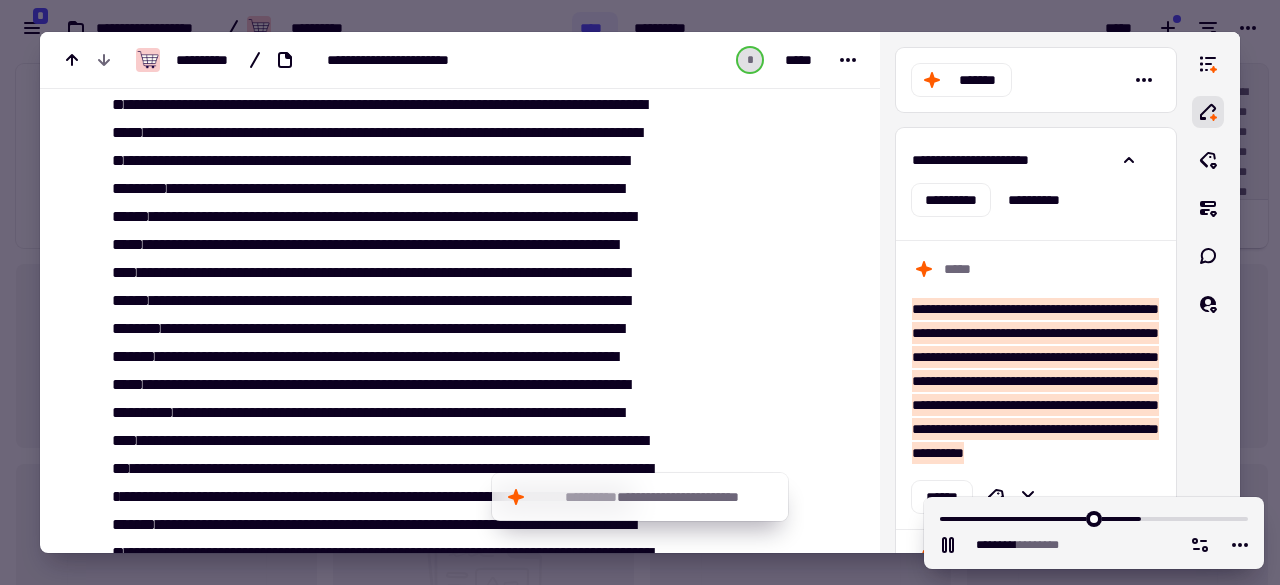 scroll, scrollTop: 38653, scrollLeft: 0, axis: vertical 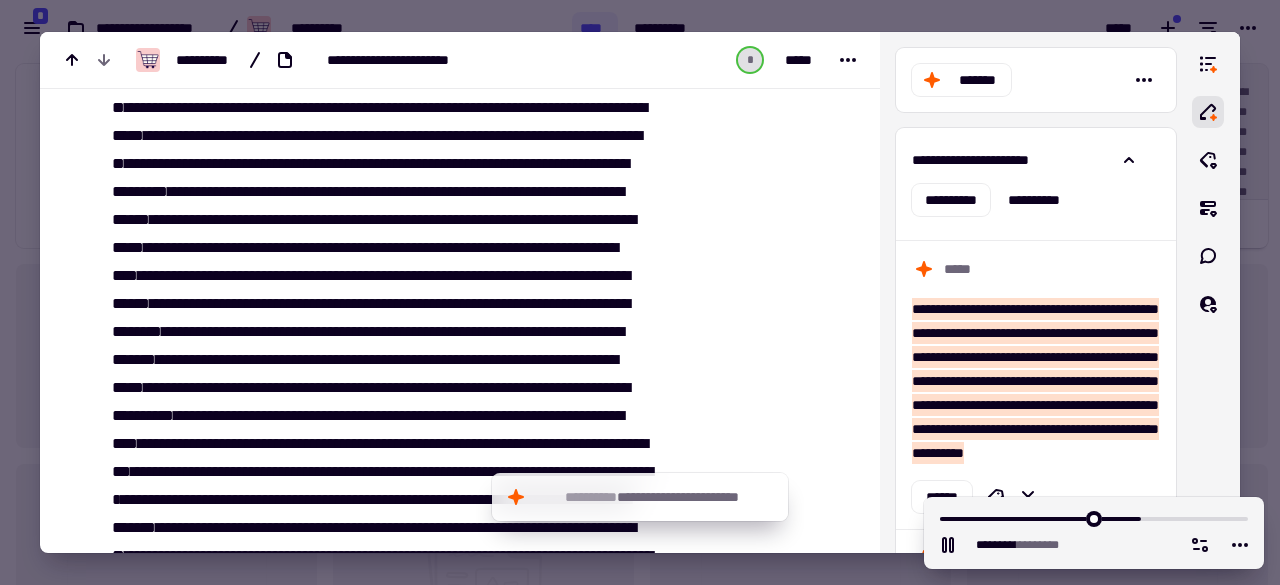 drag, startPoint x: 214, startPoint y: 196, endPoint x: 334, endPoint y: 194, distance: 120.01666 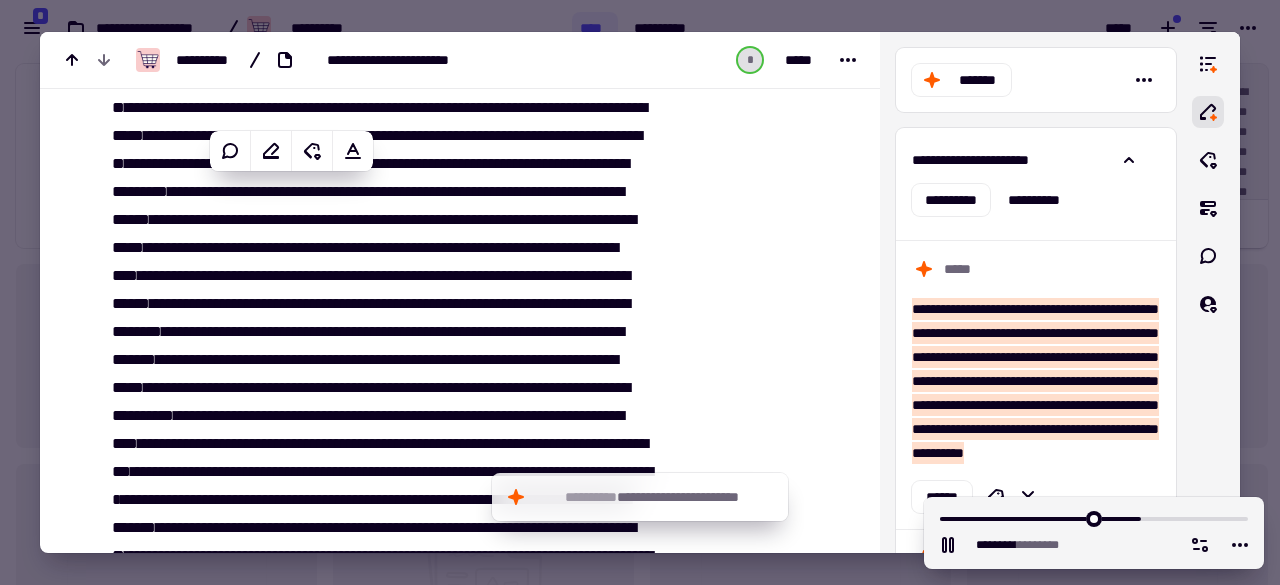 click on "***" at bounding box center (519, -89) 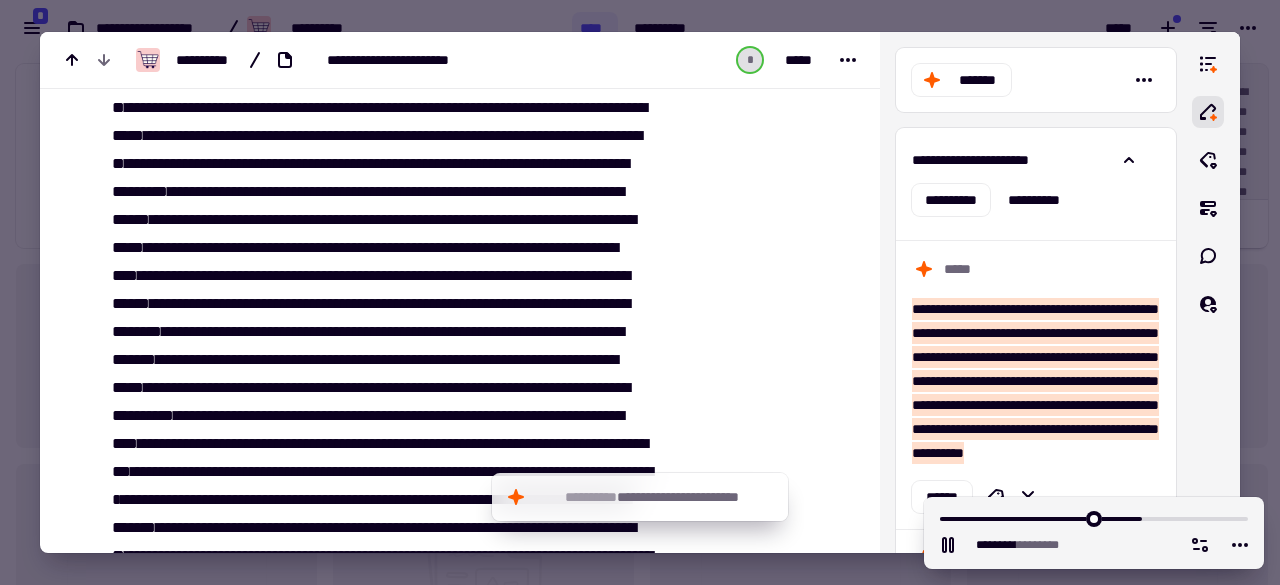 scroll, scrollTop: 38773, scrollLeft: 0, axis: vertical 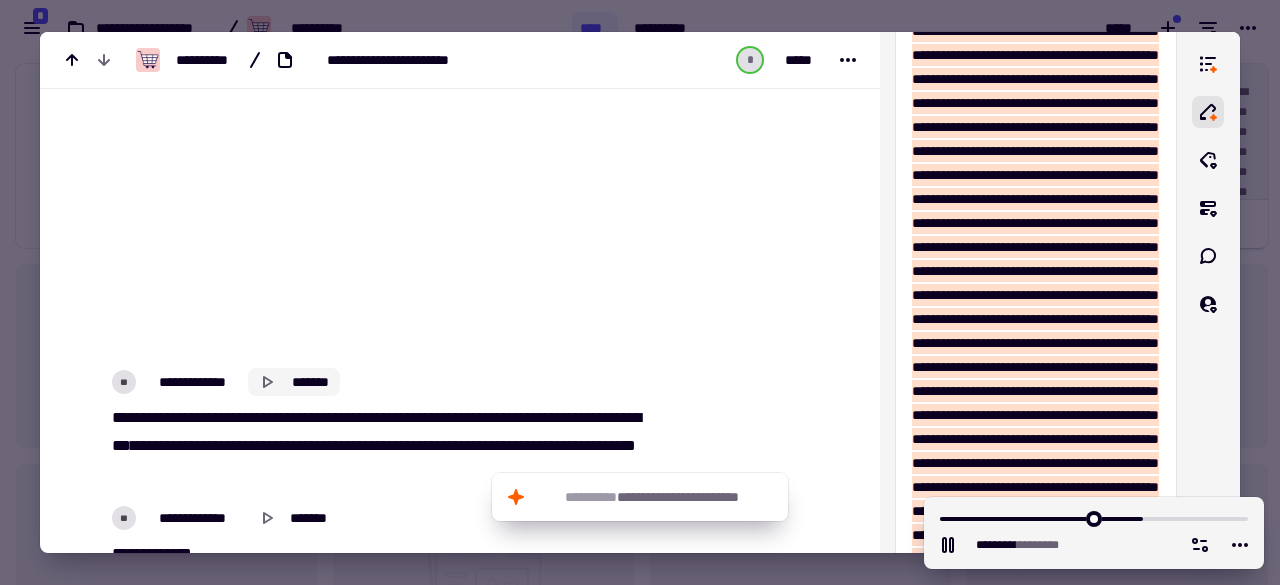 click 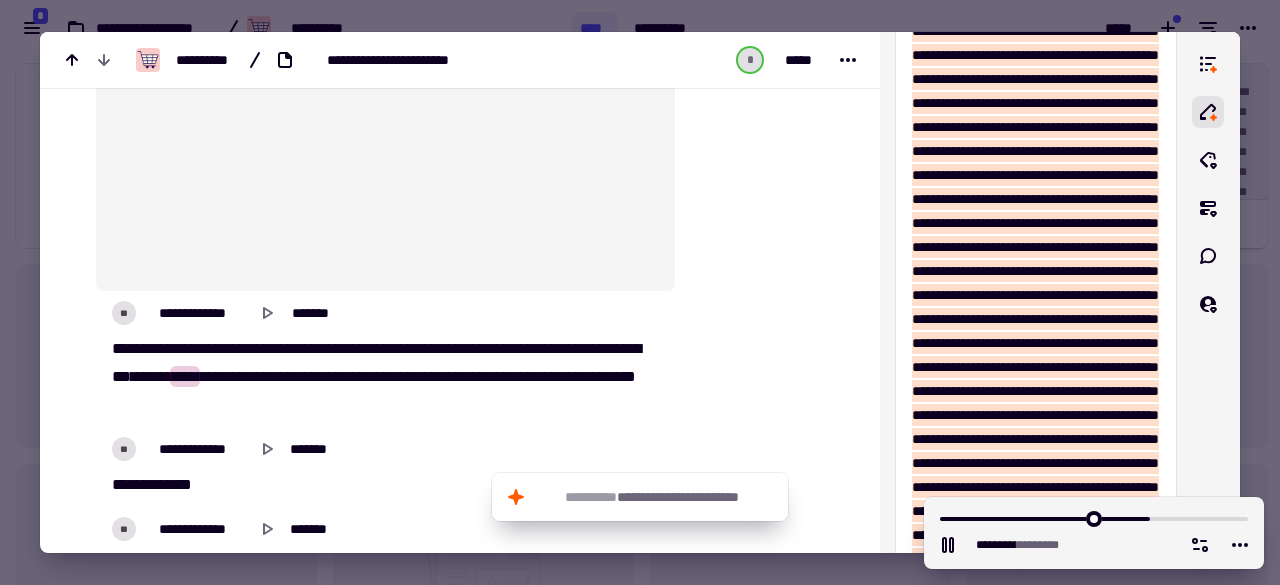 scroll, scrollTop: 39473, scrollLeft: 0, axis: vertical 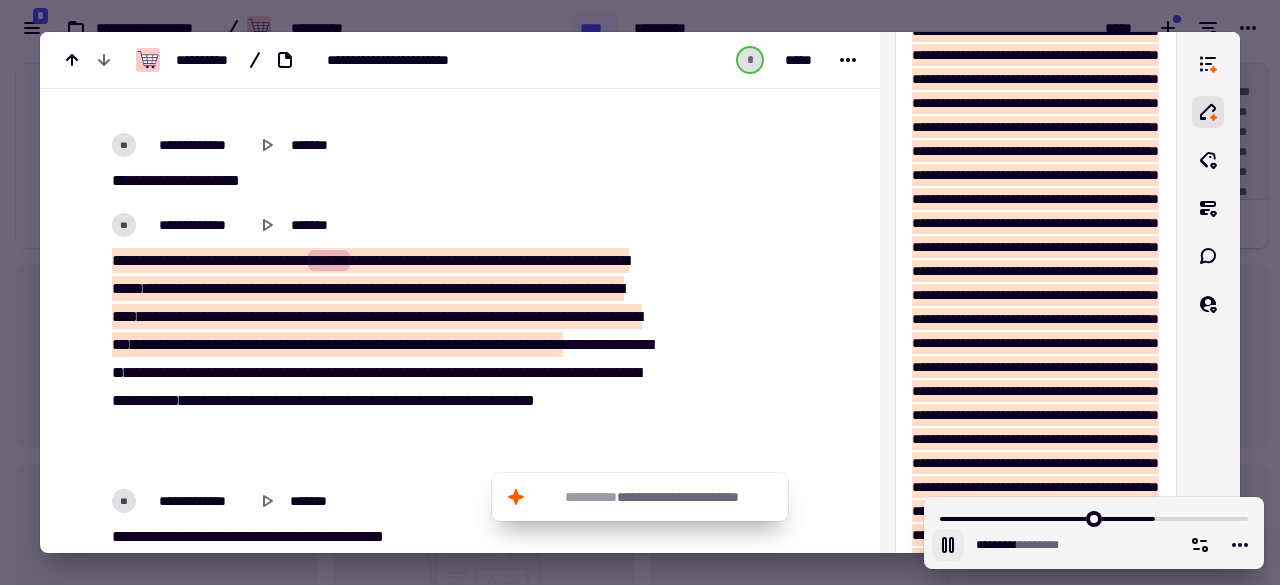 click 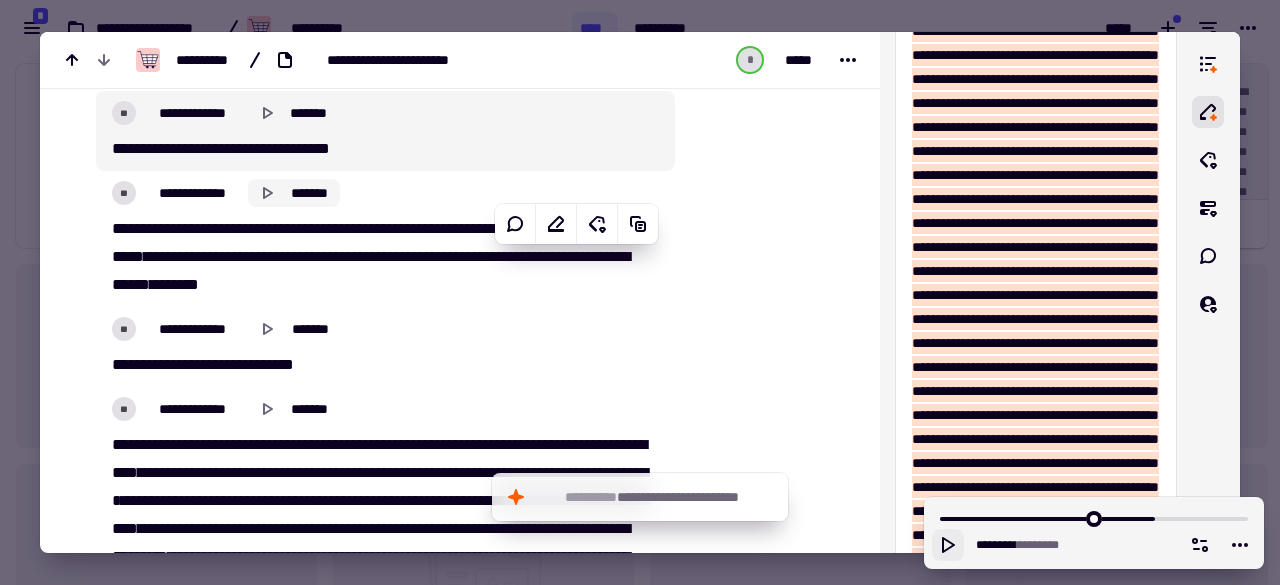 scroll, scrollTop: 40592, scrollLeft: 0, axis: vertical 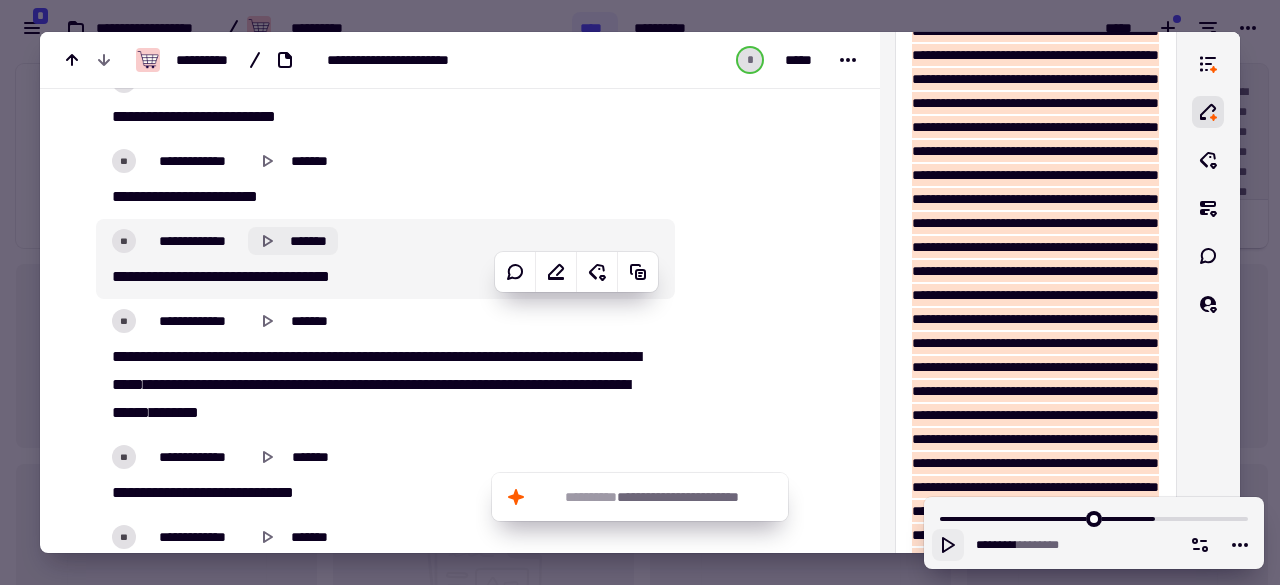 click 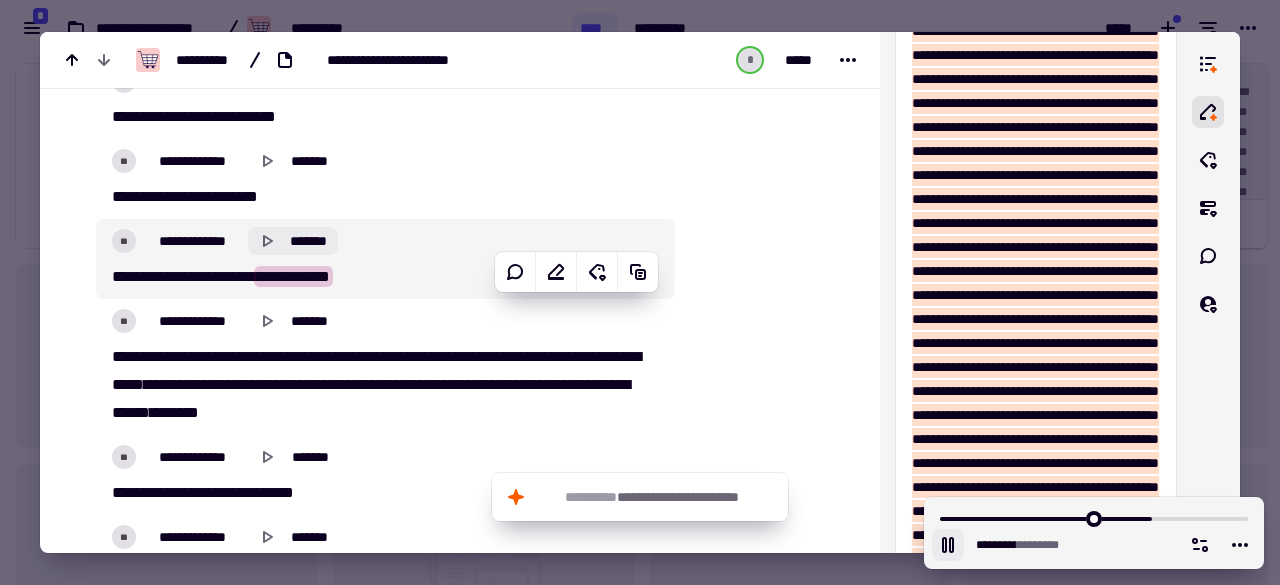 type on "******" 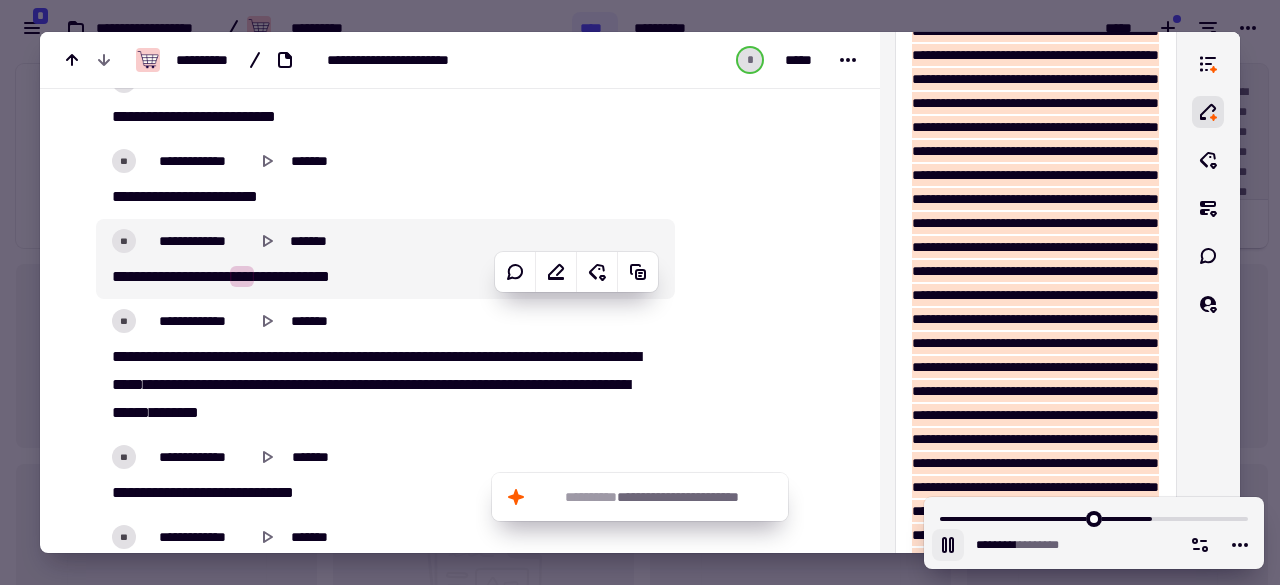click on "*******" 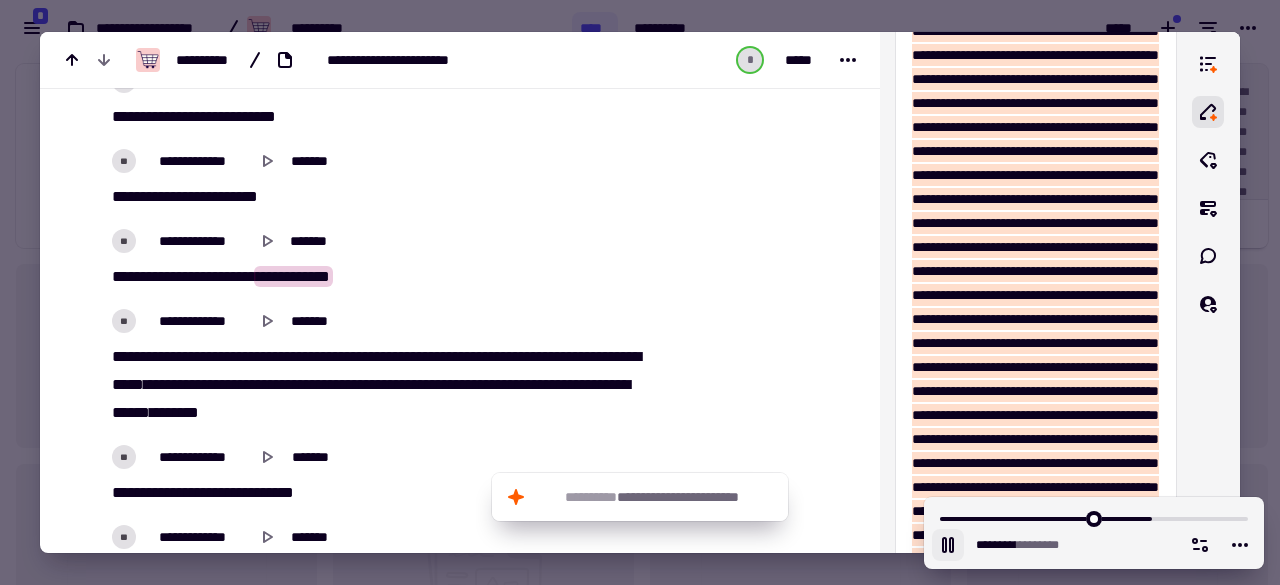click 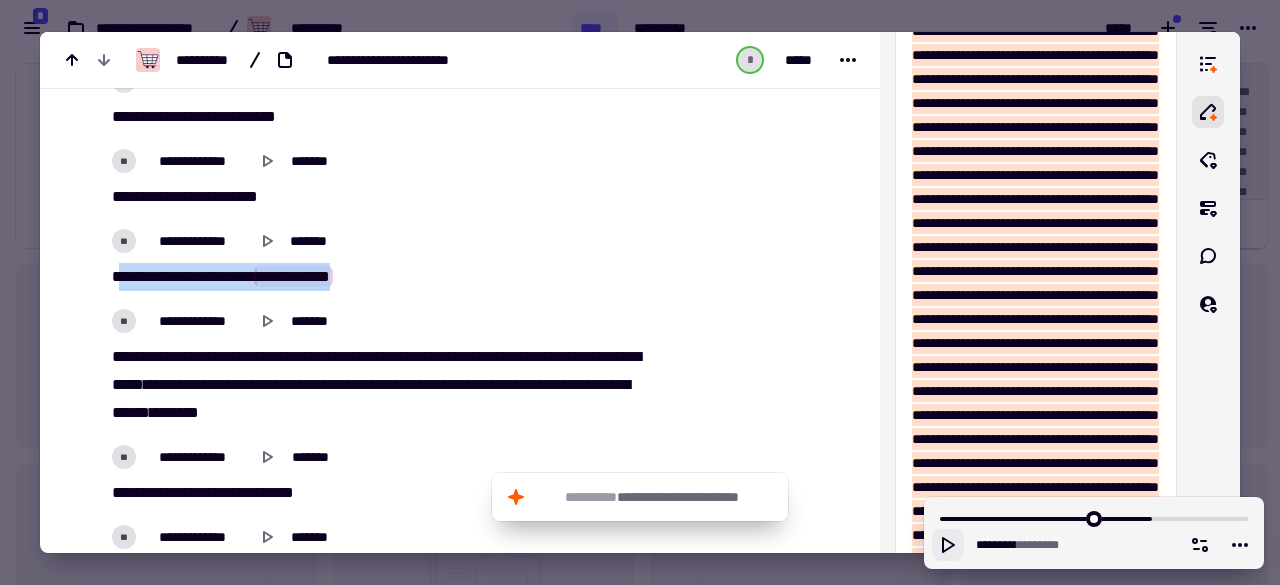 drag, startPoint x: 124, startPoint y: 305, endPoint x: 388, endPoint y: 309, distance: 264.0303 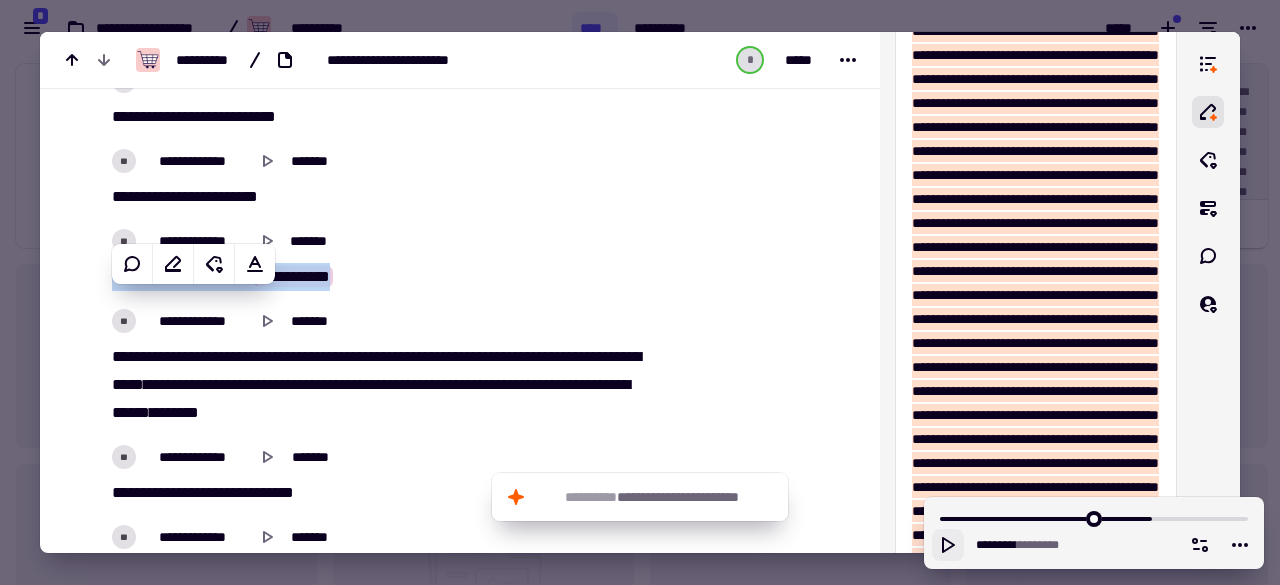 click on "*" at bounding box center [330, 276] 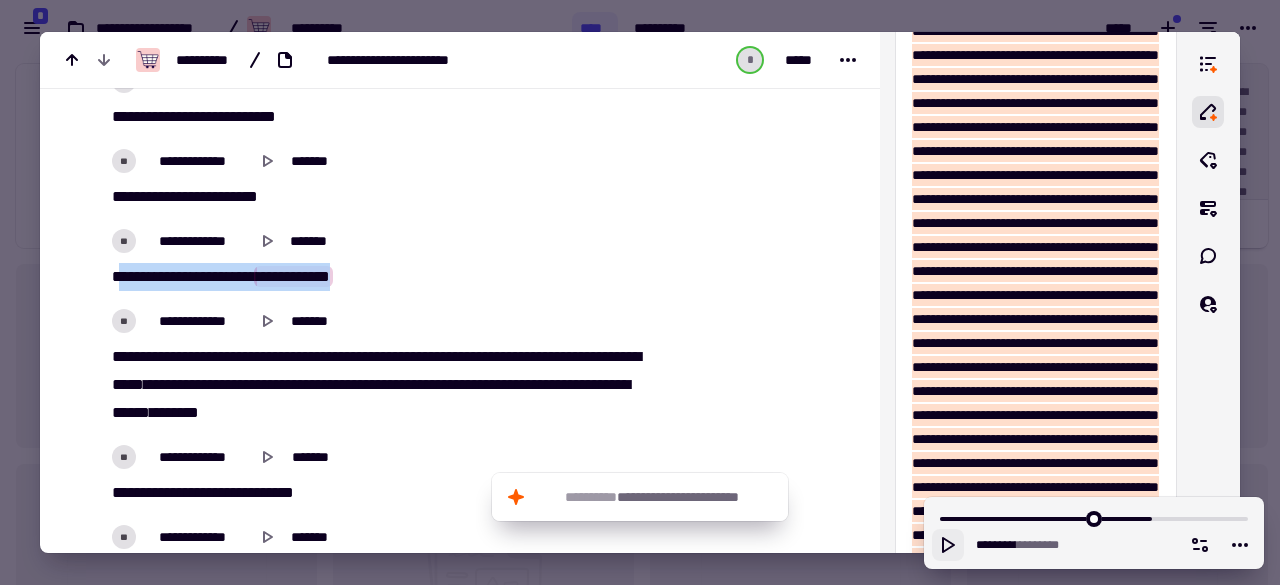 drag, startPoint x: 398, startPoint y: 308, endPoint x: 107, endPoint y: 313, distance: 291.04294 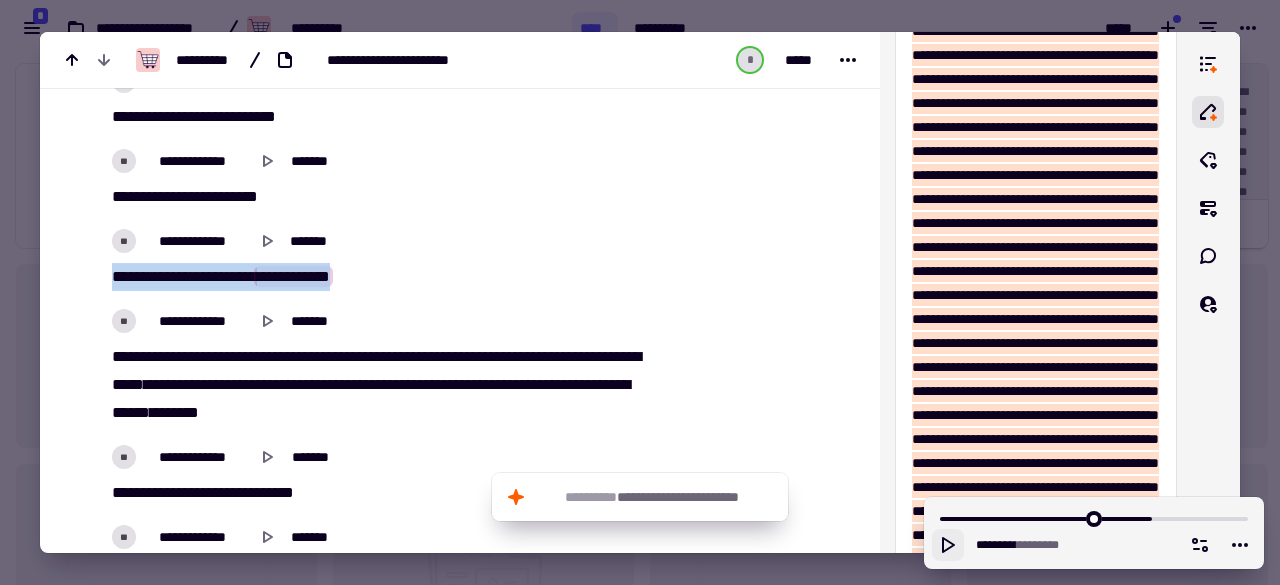 copy on "**********" 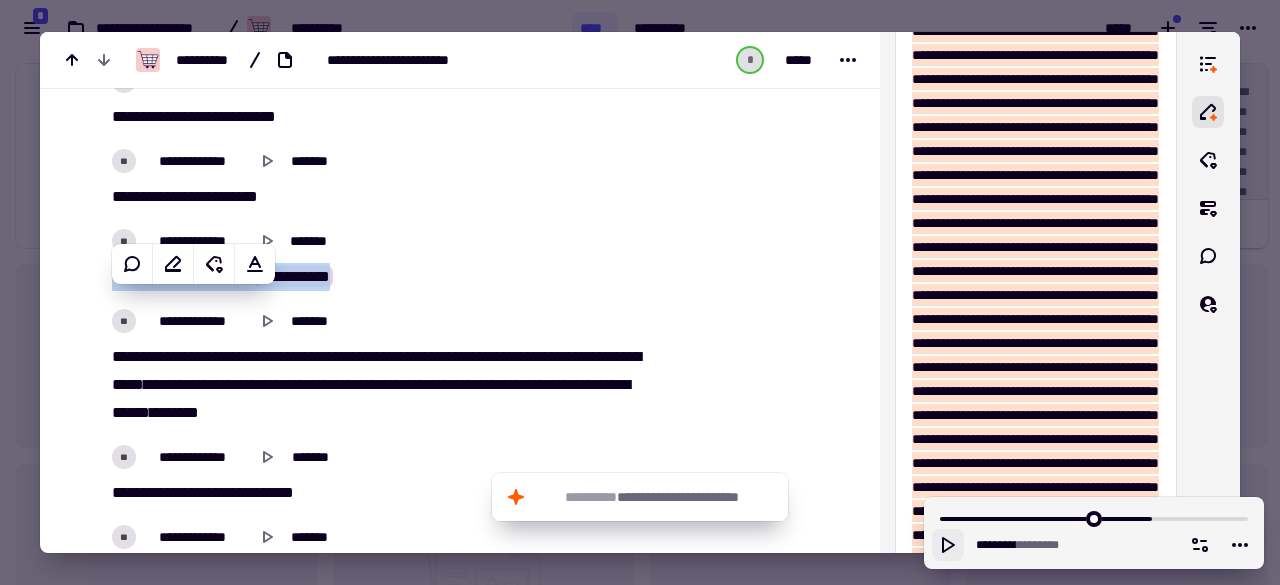 scroll, scrollTop: 40672, scrollLeft: 0, axis: vertical 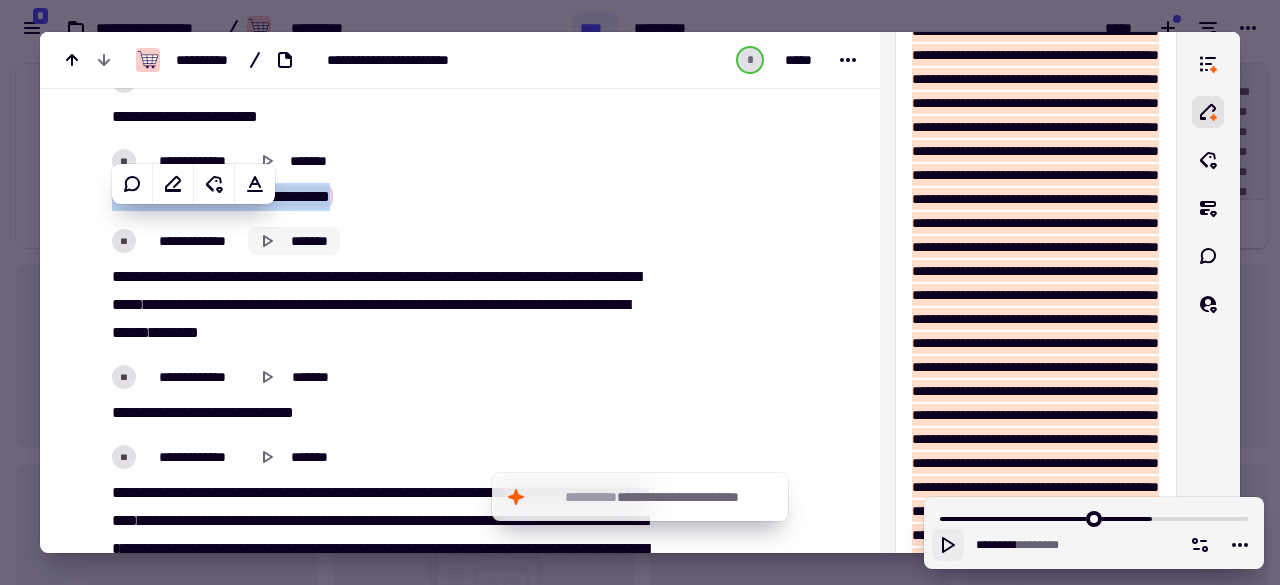 click 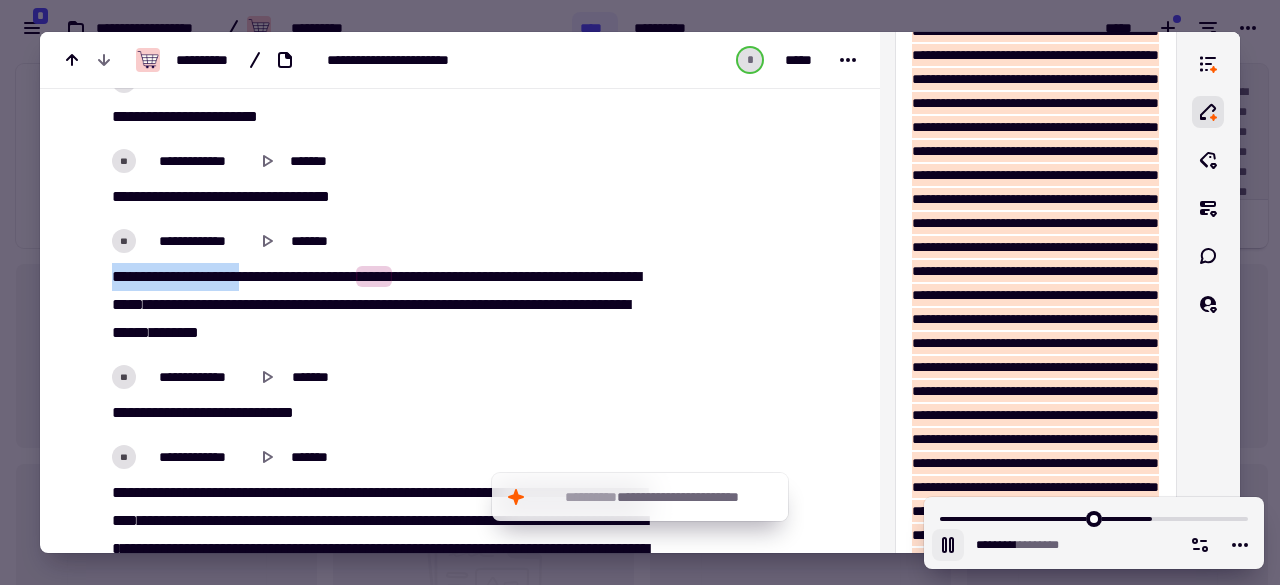 drag, startPoint x: 114, startPoint y: 305, endPoint x: 274, endPoint y: 304, distance: 160.00313 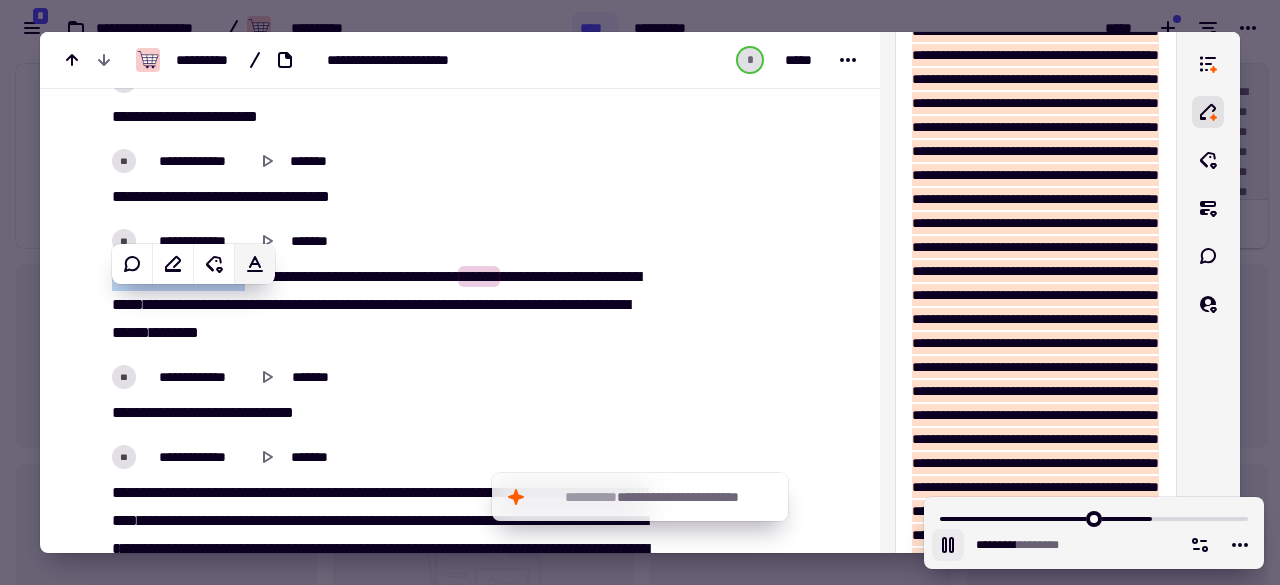 click 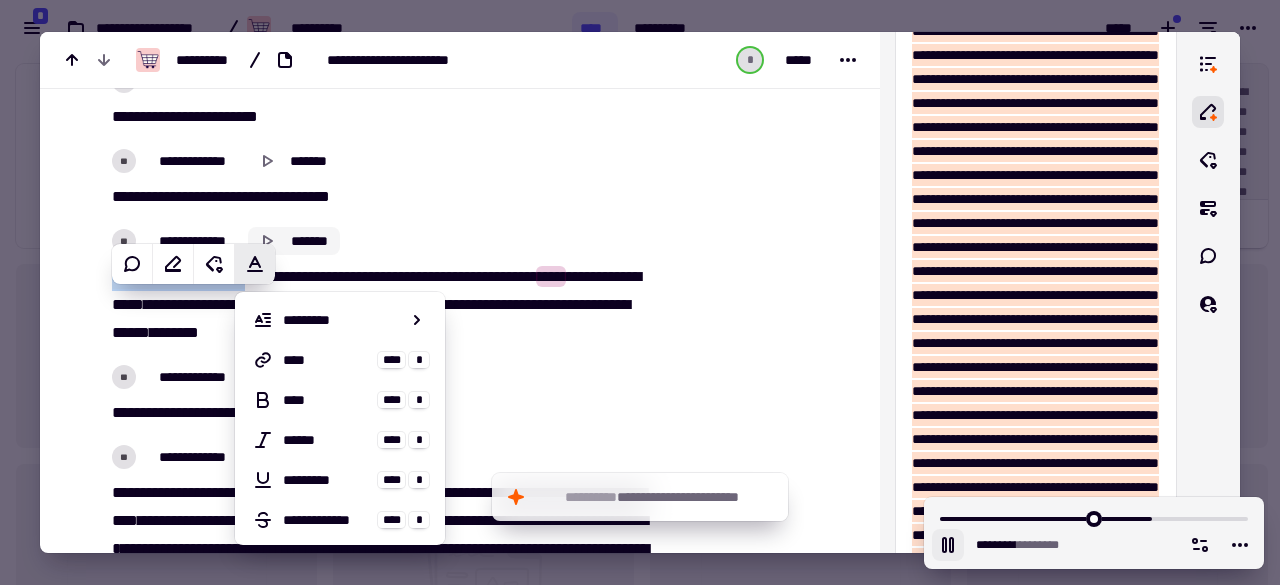 click on "*******" 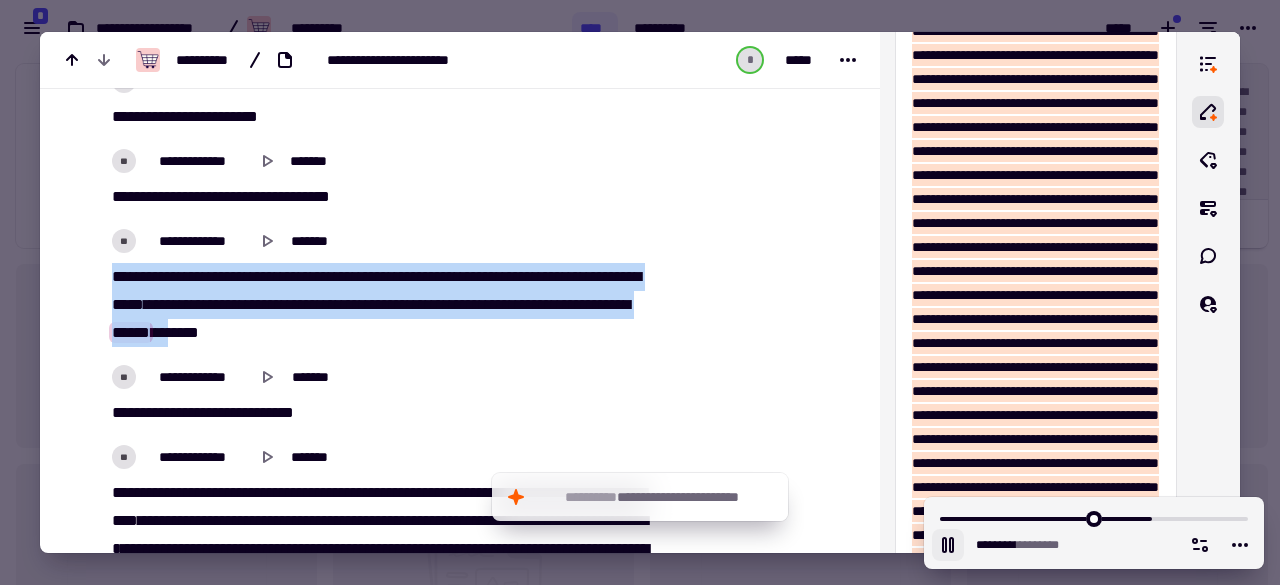 drag, startPoint x: 112, startPoint y: 303, endPoint x: 385, endPoint y: 359, distance: 278.68442 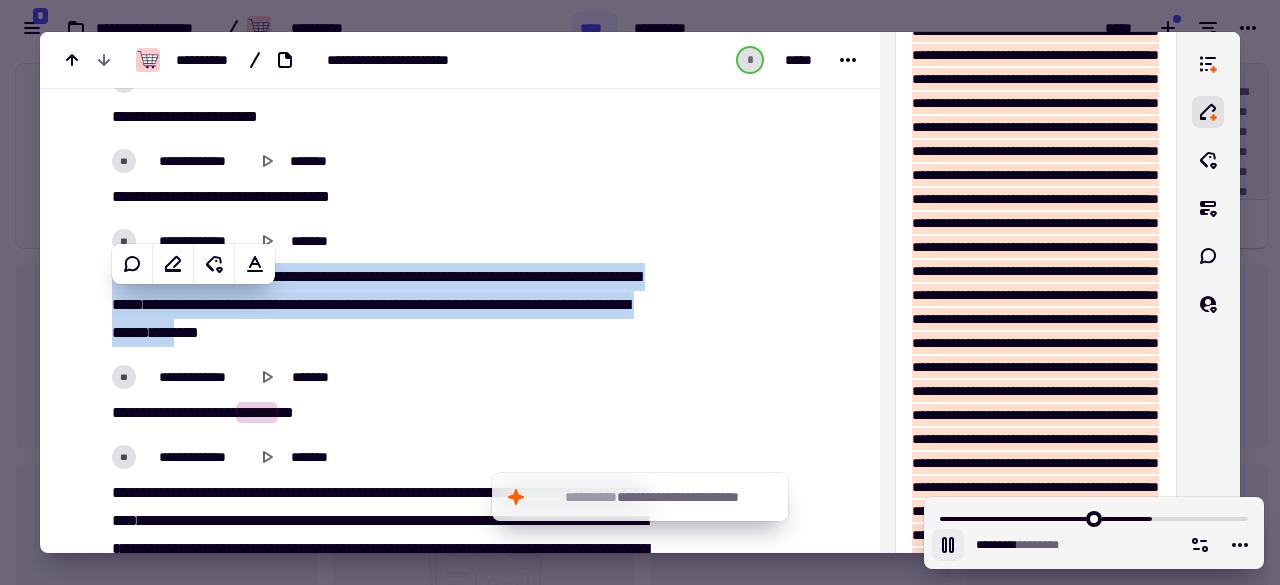 click 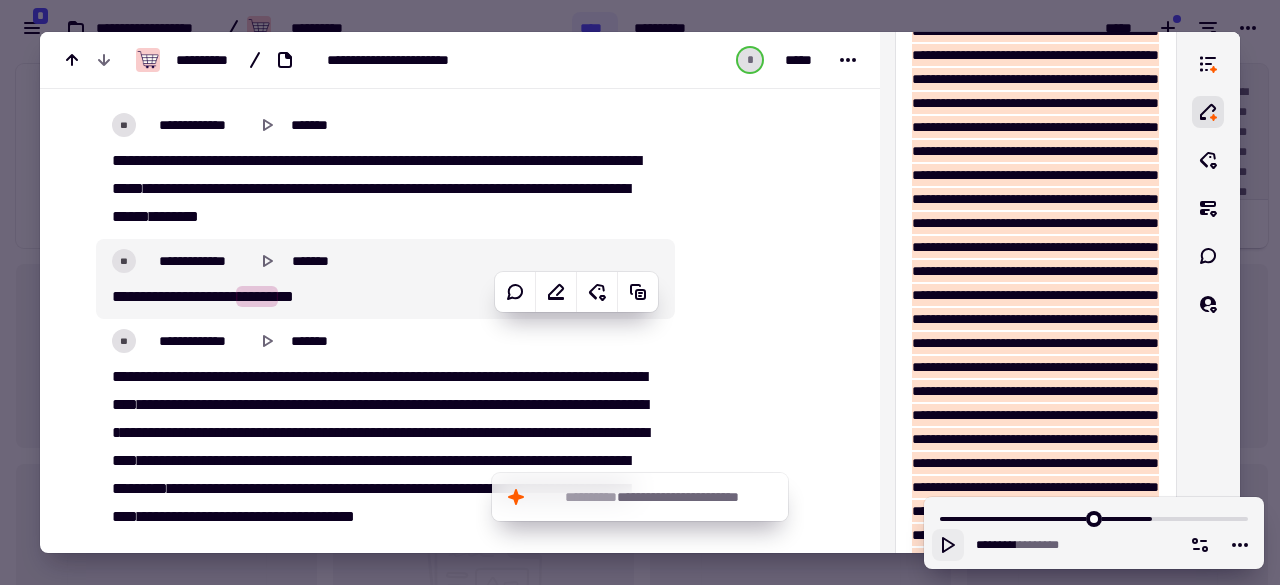 scroll, scrollTop: 40868, scrollLeft: 0, axis: vertical 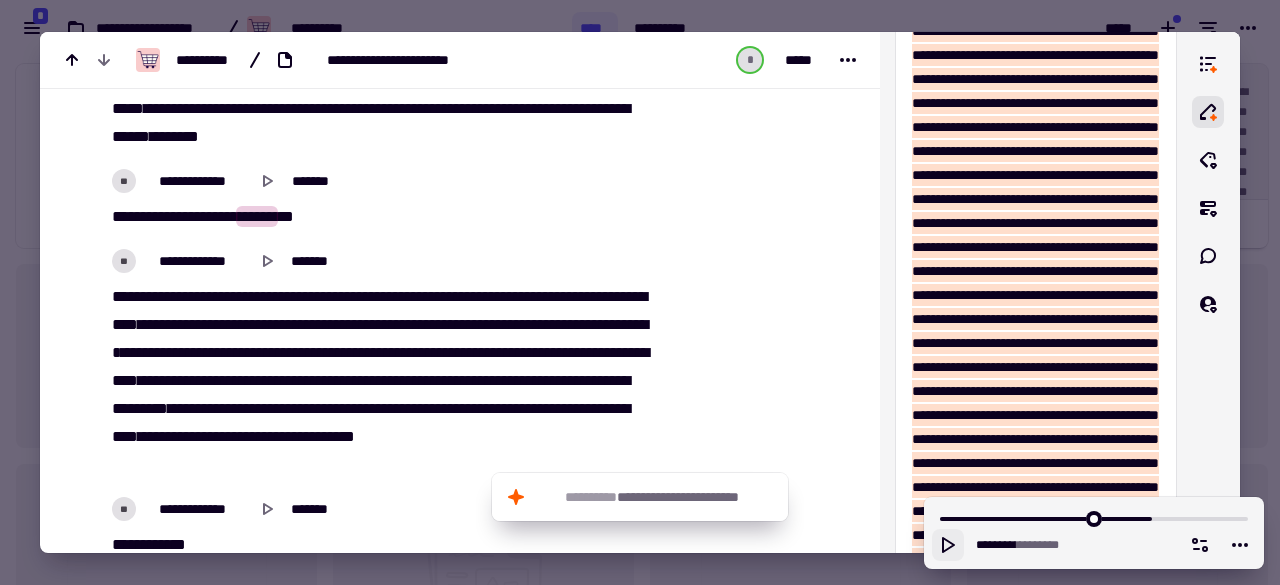 click 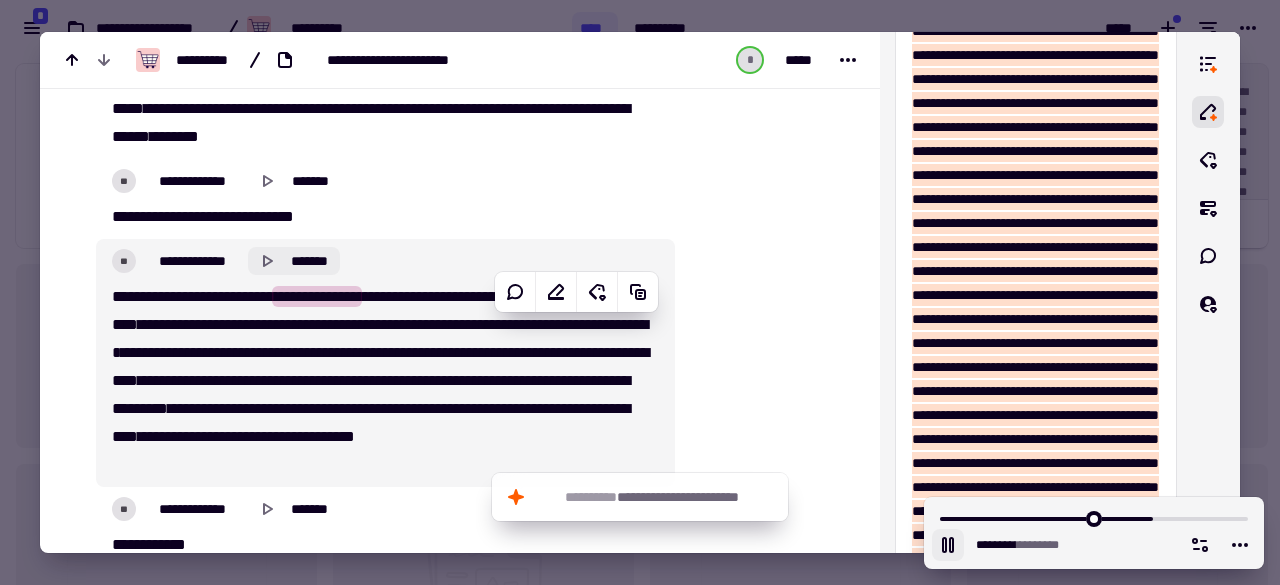 click 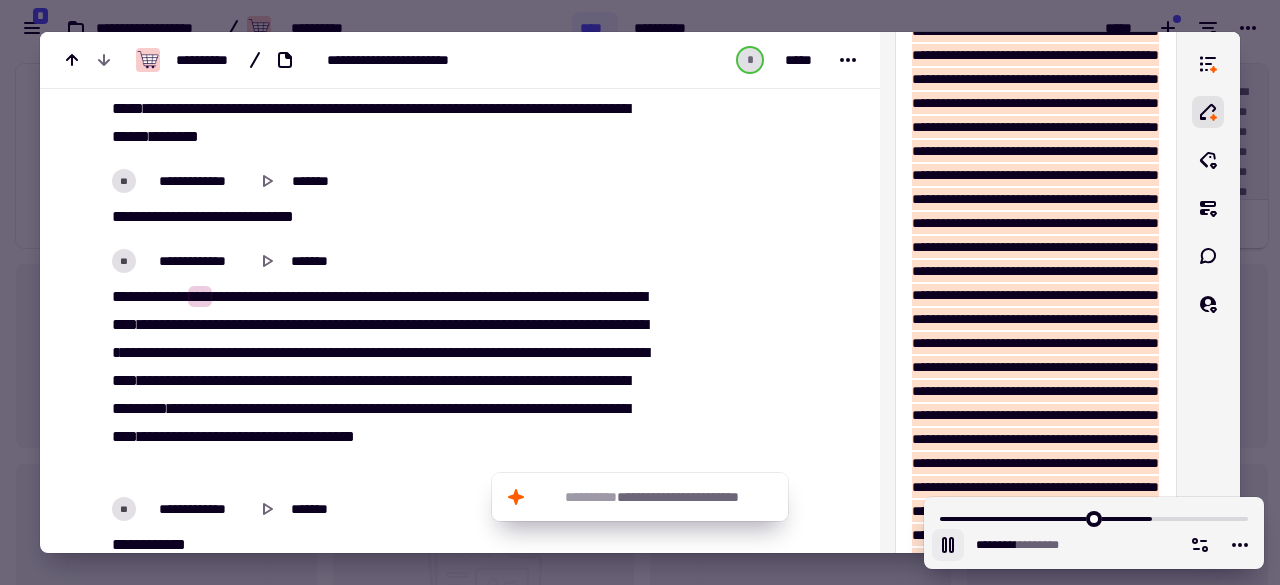 click 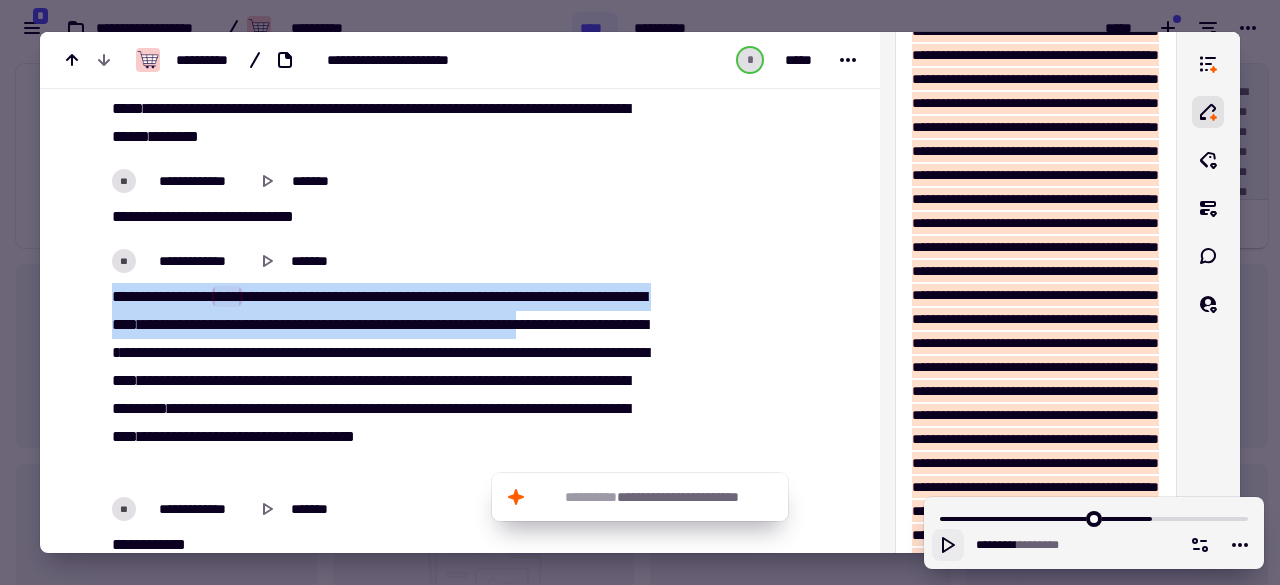 drag, startPoint x: 112, startPoint y: 321, endPoint x: 214, endPoint y: 381, distance: 118.3385 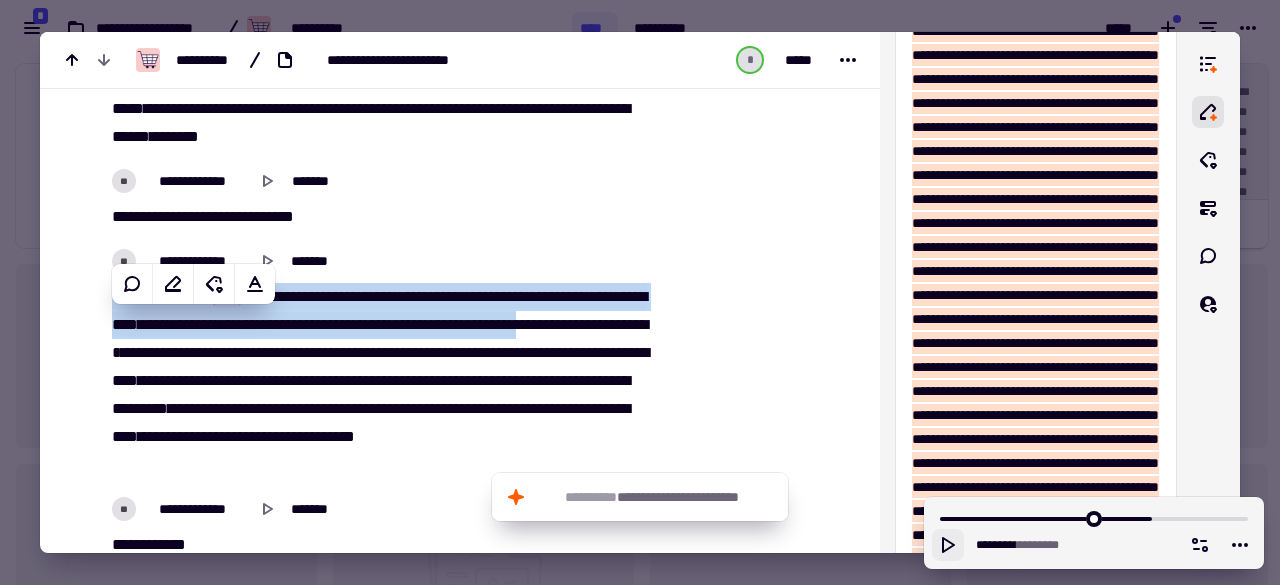 click 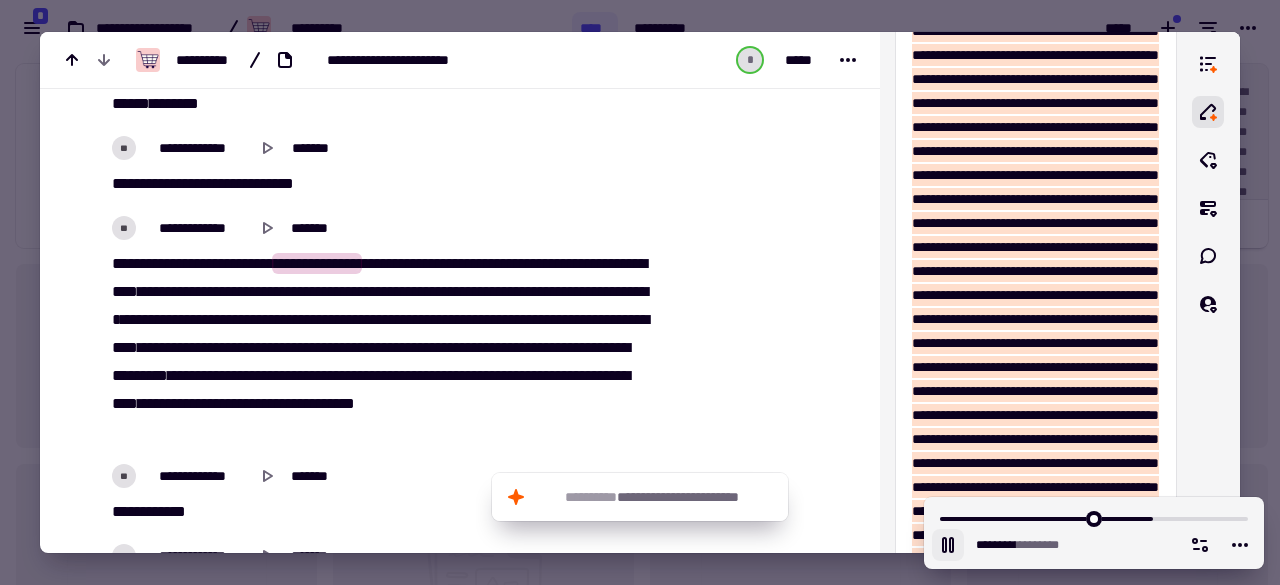 scroll, scrollTop: 40900, scrollLeft: 0, axis: vertical 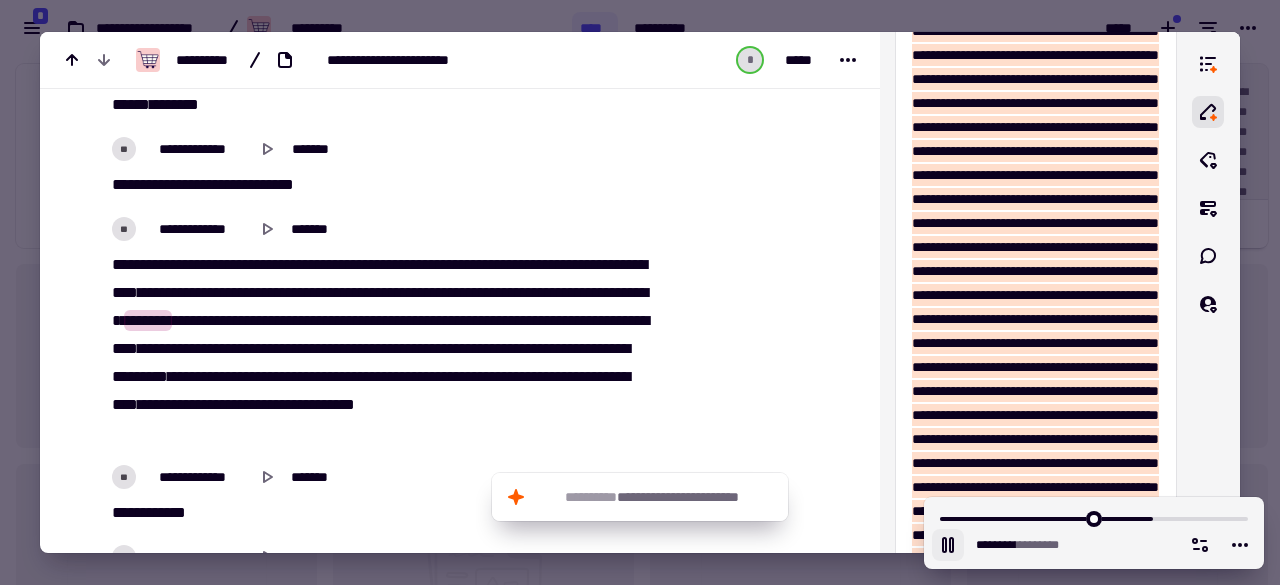 click 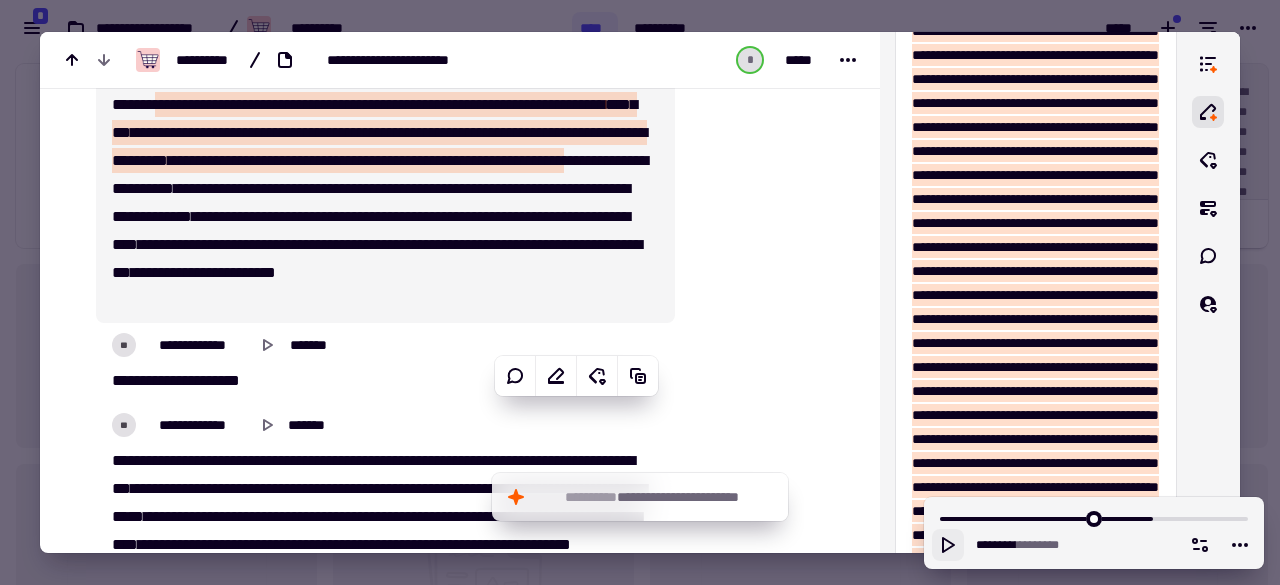 scroll, scrollTop: 41779, scrollLeft: 0, axis: vertical 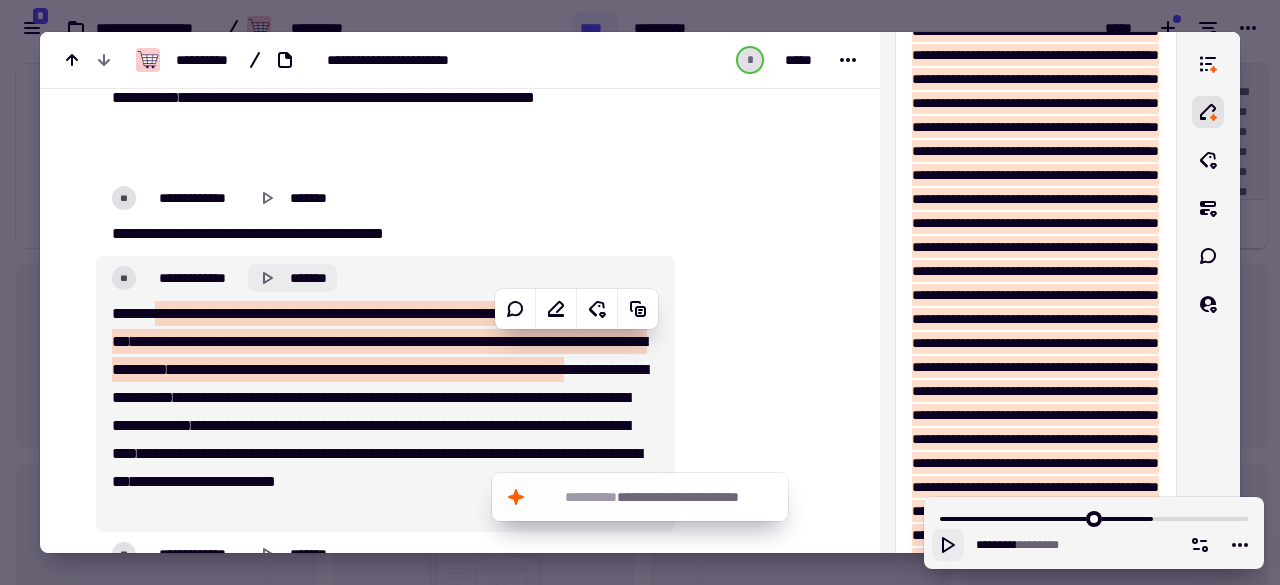 click 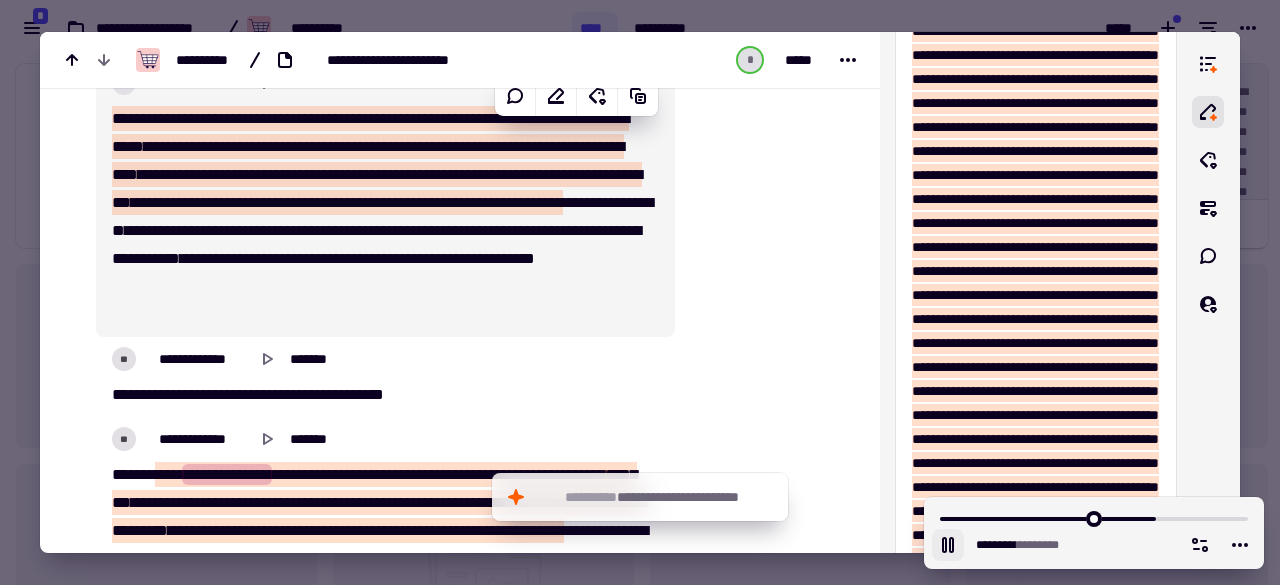 scroll, scrollTop: 41610, scrollLeft: 0, axis: vertical 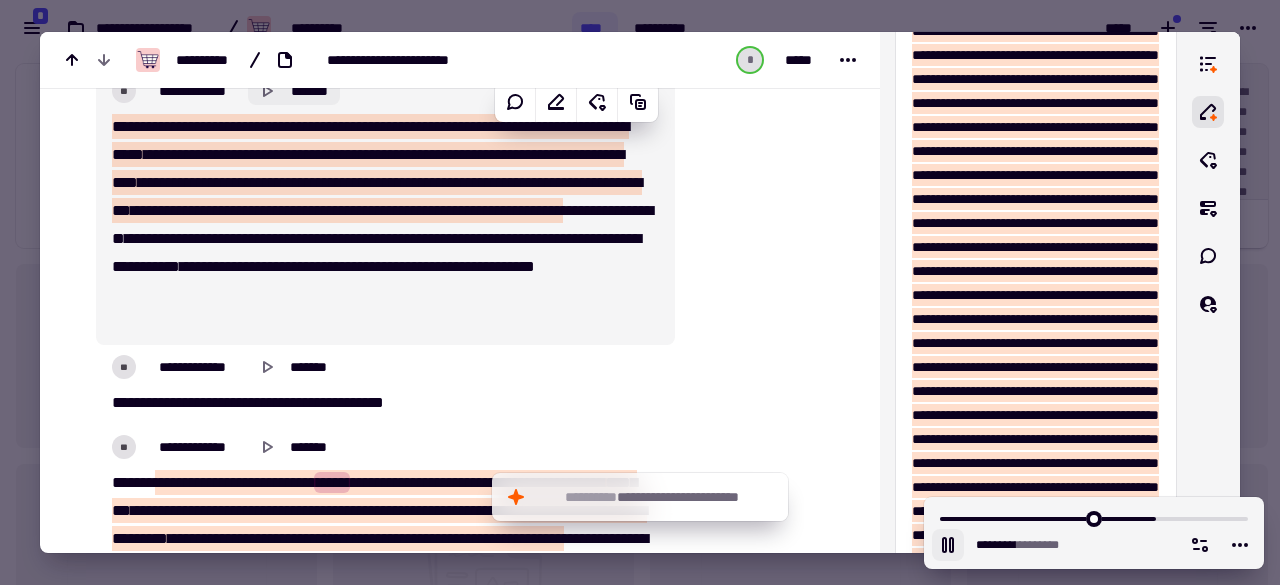 click 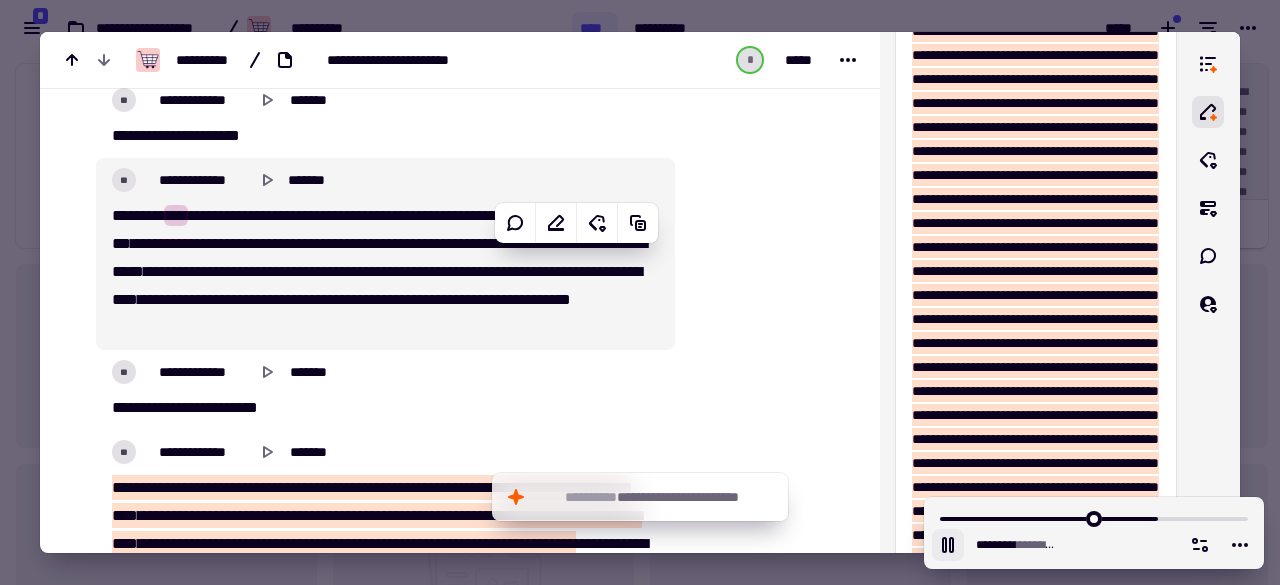 scroll, scrollTop: 42237, scrollLeft: 0, axis: vertical 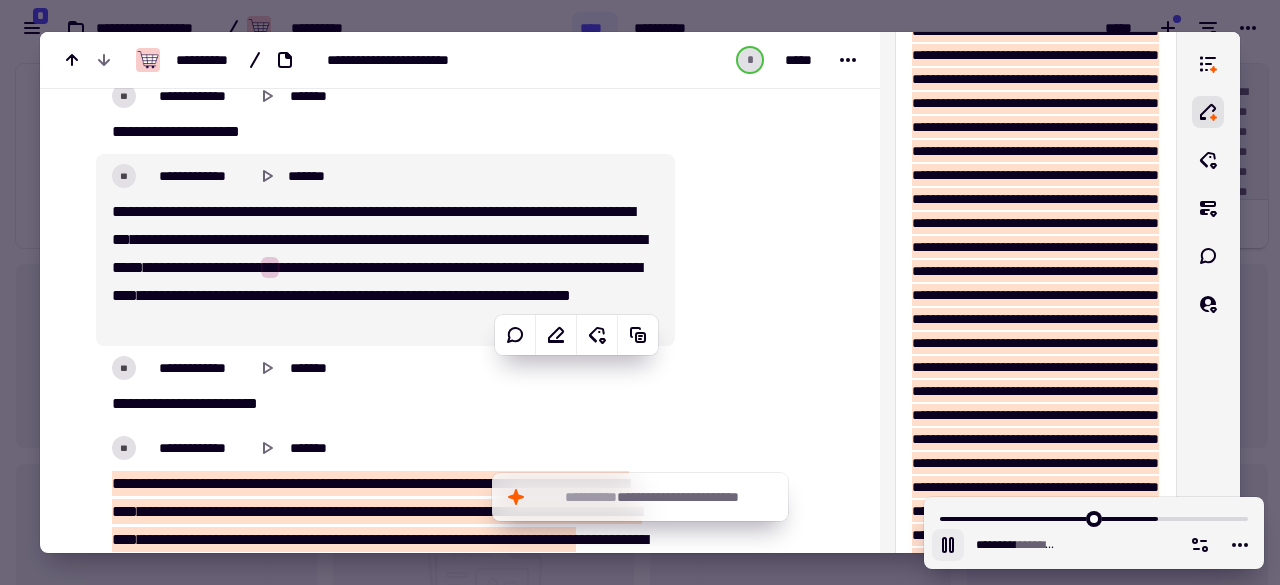 click at bounding box center (763, -12952) 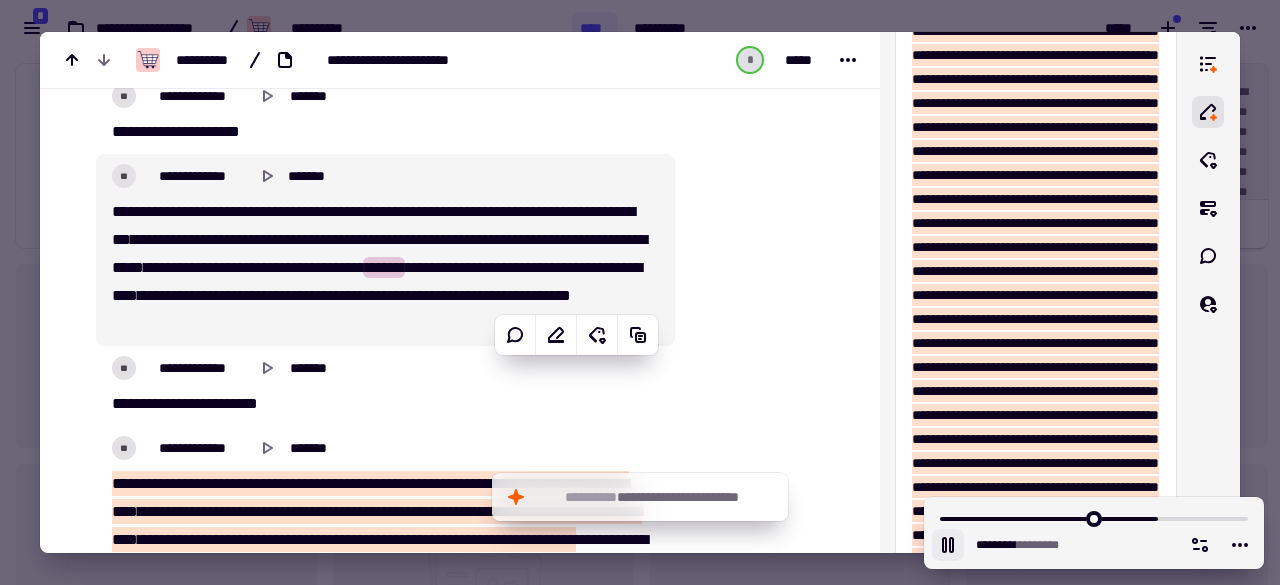 click at bounding box center (761, -12948) 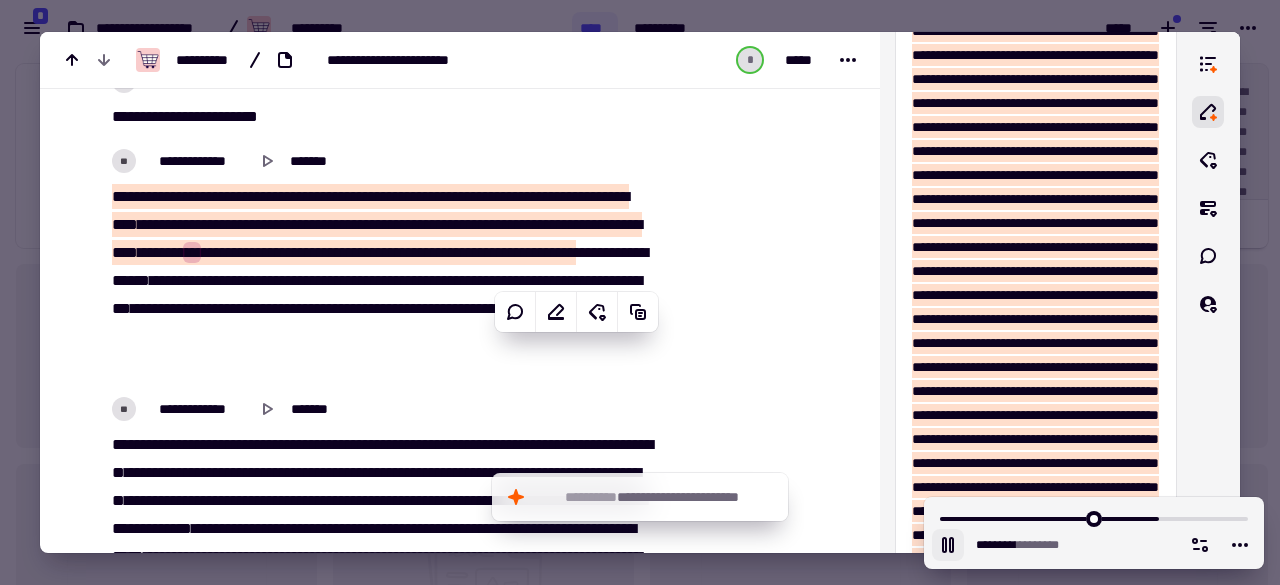 scroll, scrollTop: 42532, scrollLeft: 0, axis: vertical 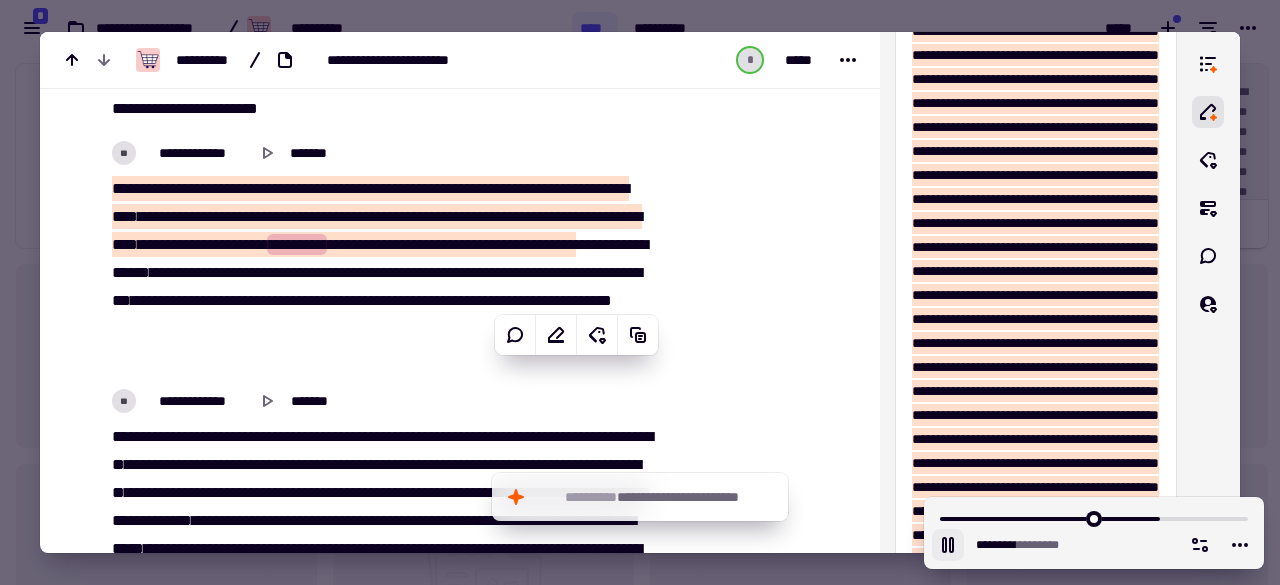 click at bounding box center (763, -13247) 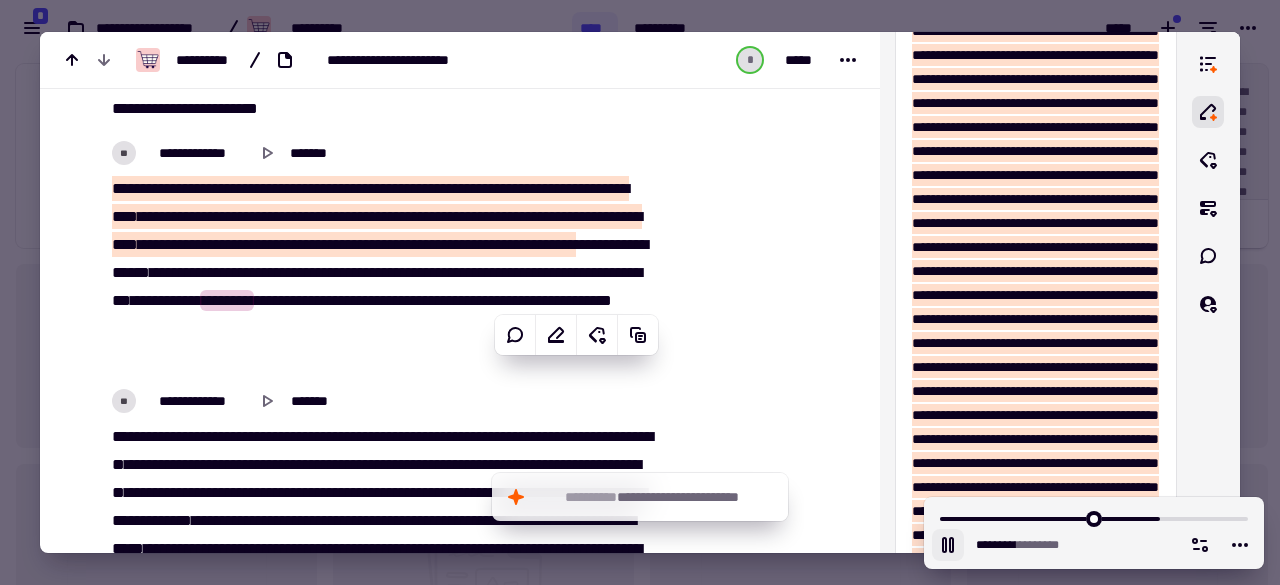 click 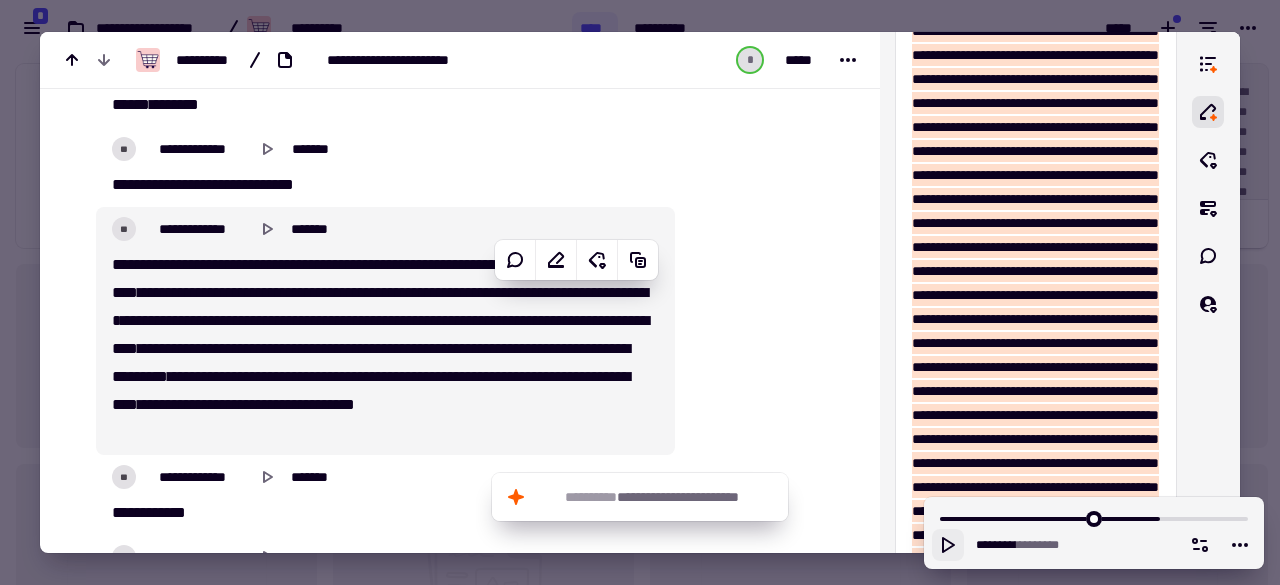 scroll, scrollTop: 40901, scrollLeft: 0, axis: vertical 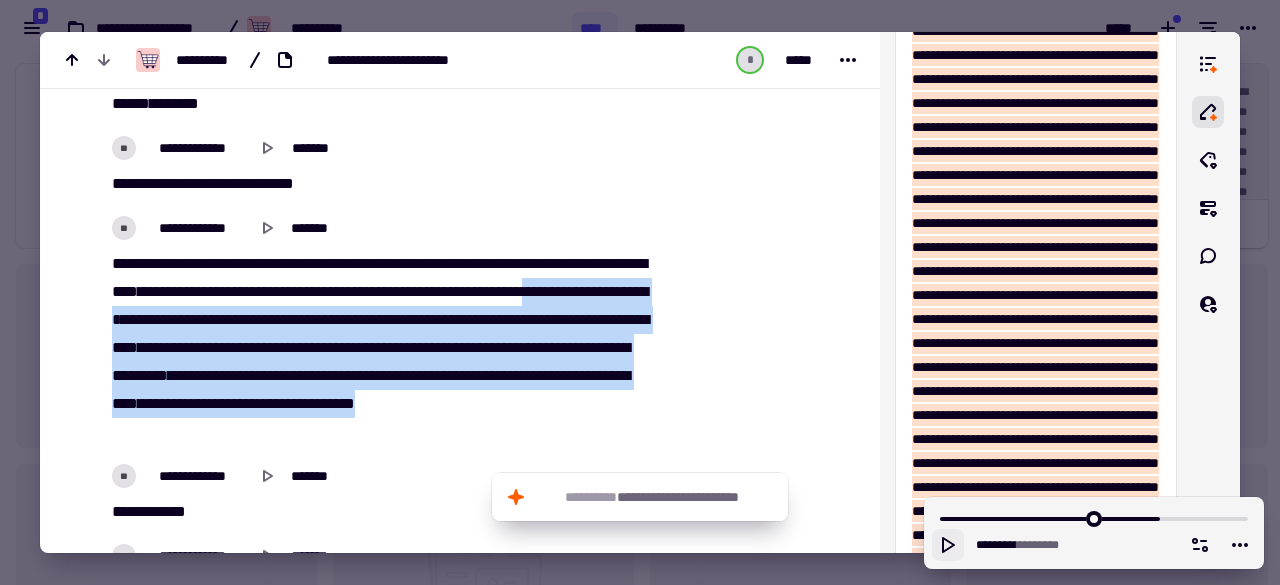 drag, startPoint x: 221, startPoint y: 346, endPoint x: 450, endPoint y: 459, distance: 255.36249 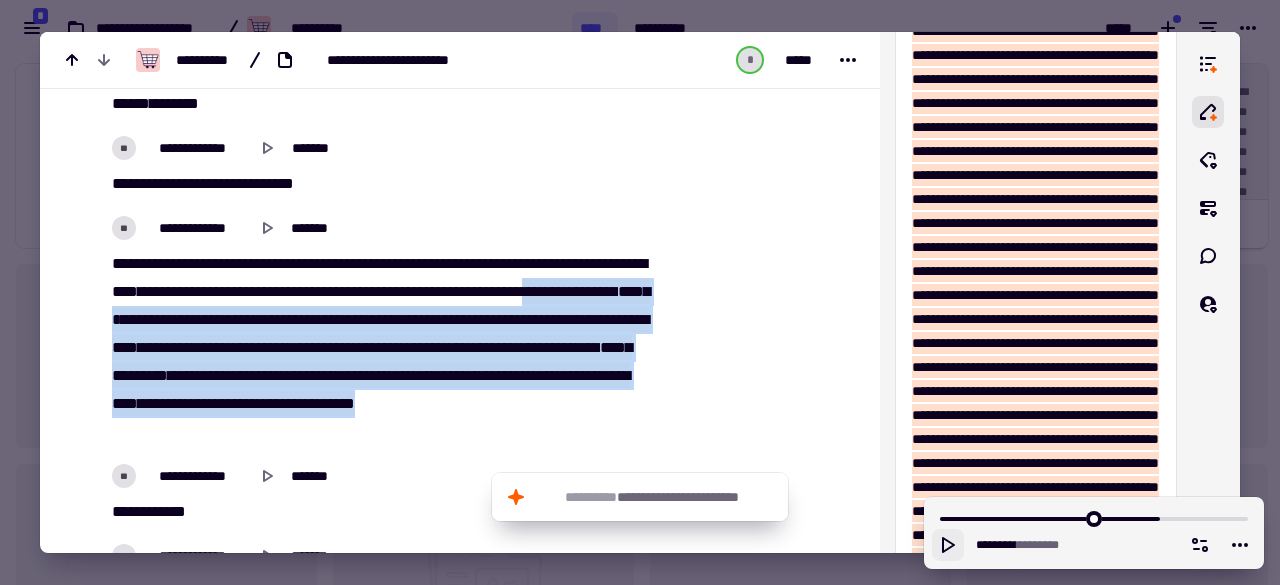 copy on "**********" 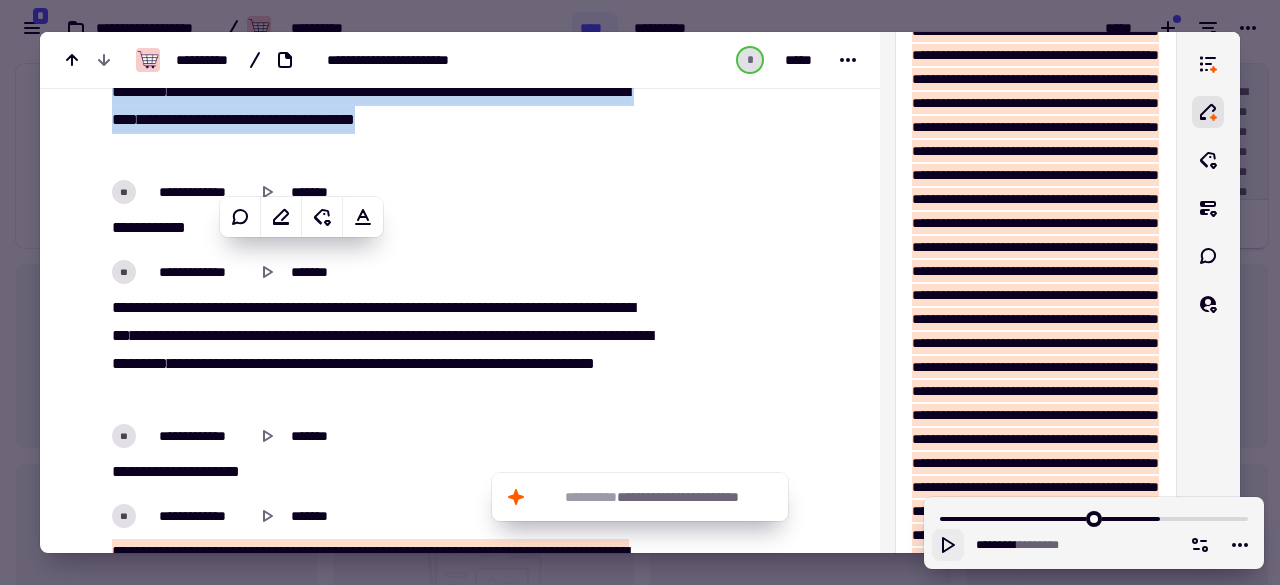 scroll, scrollTop: 41247, scrollLeft: 0, axis: vertical 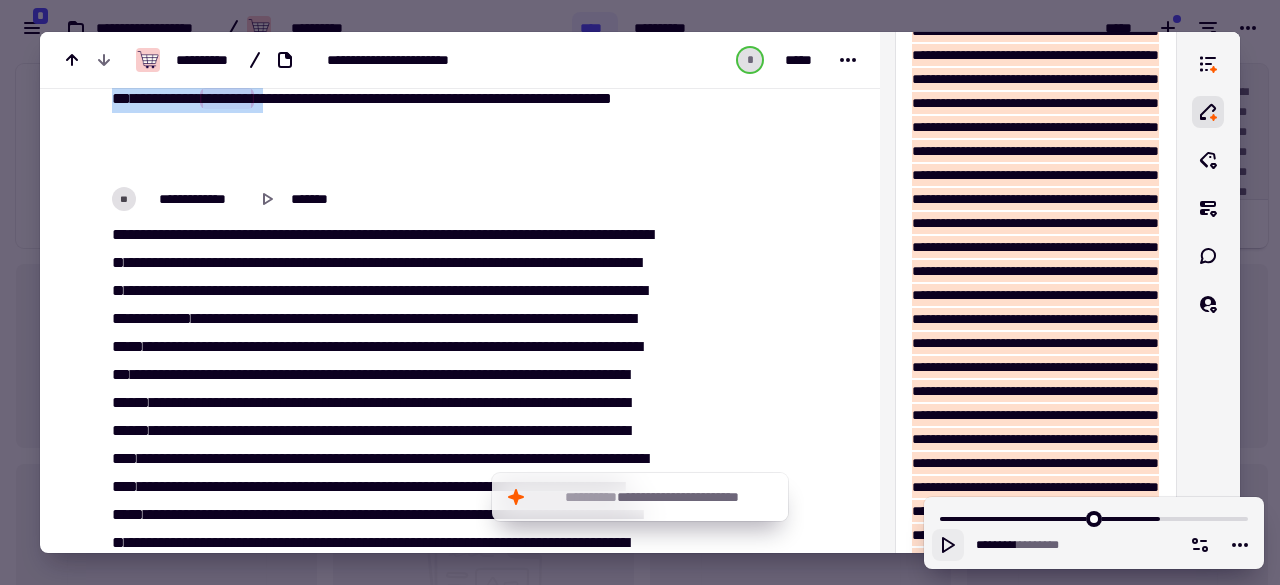 drag, startPoint x: 108, startPoint y: 195, endPoint x: 292, endPoint y: 148, distance: 189.90787 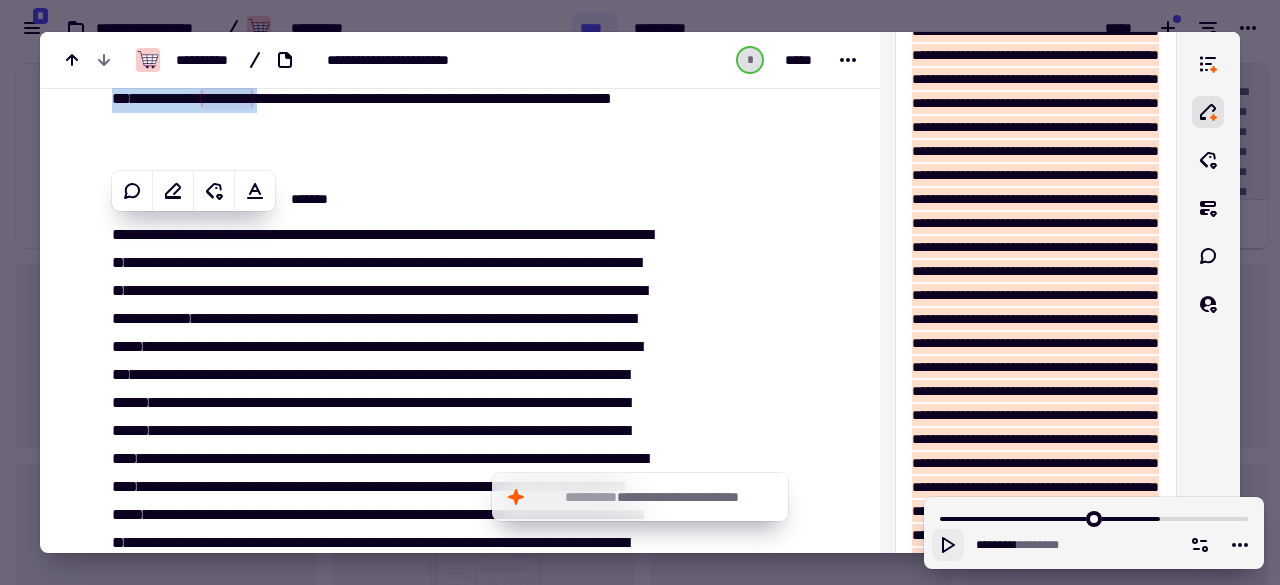 copy on "**********" 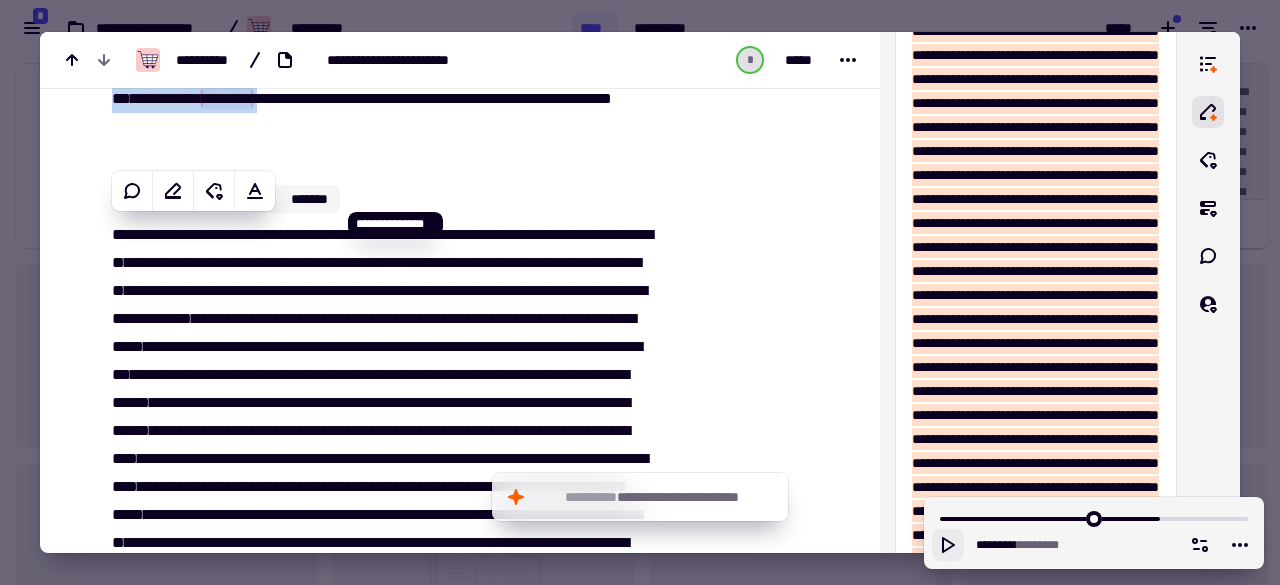 click 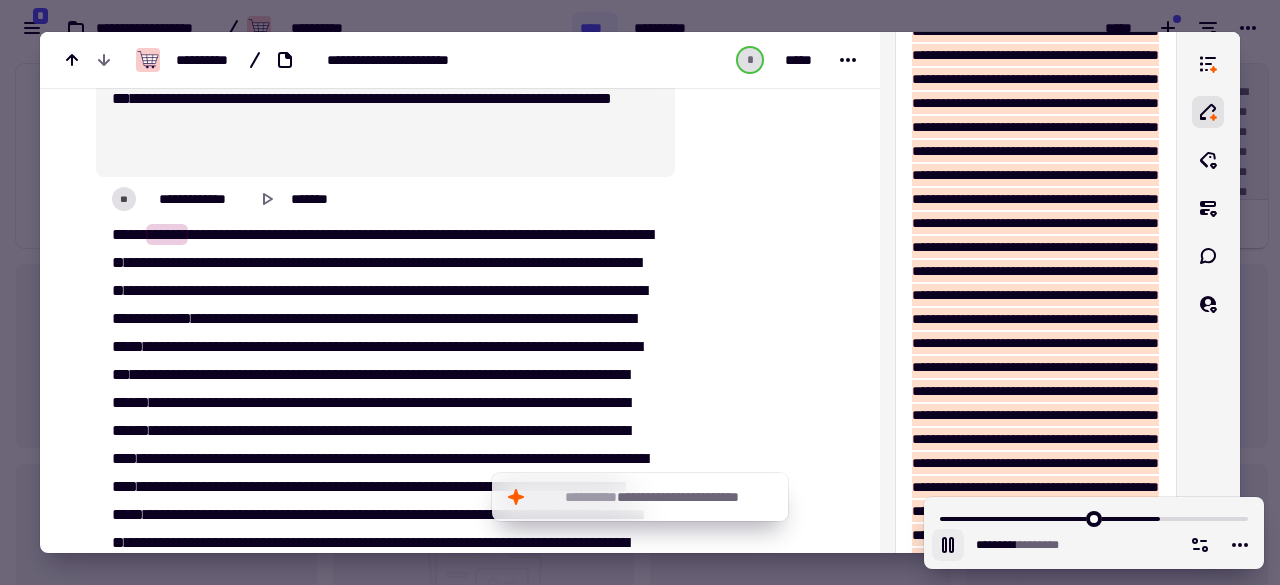 scroll, scrollTop: 42656, scrollLeft: 0, axis: vertical 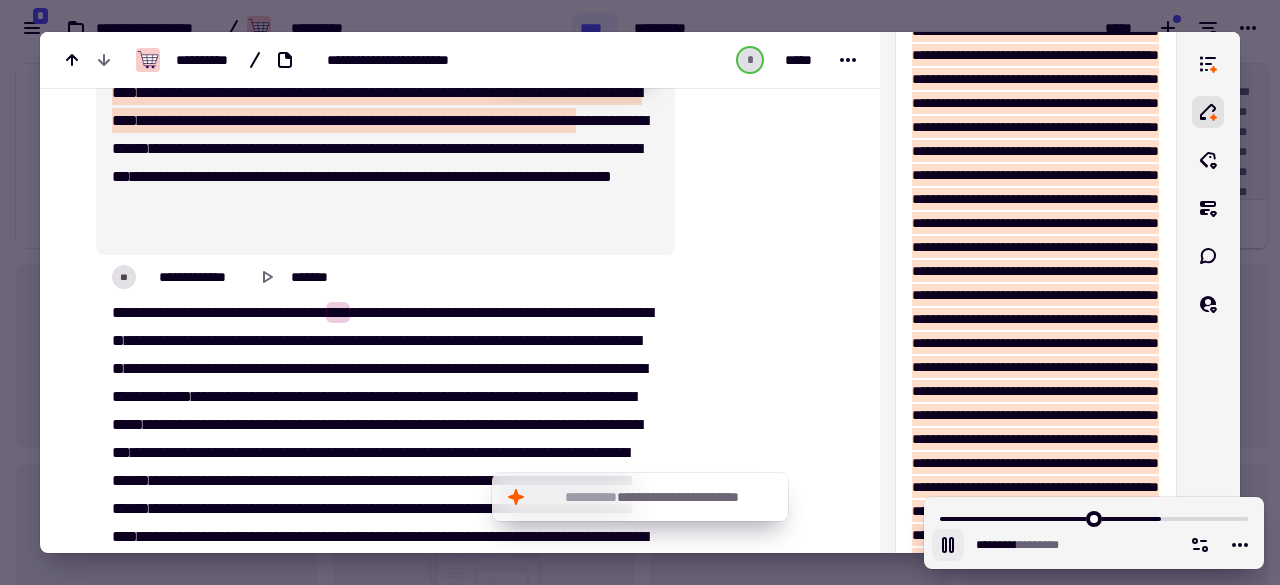 click on "**********" at bounding box center [379, 149] 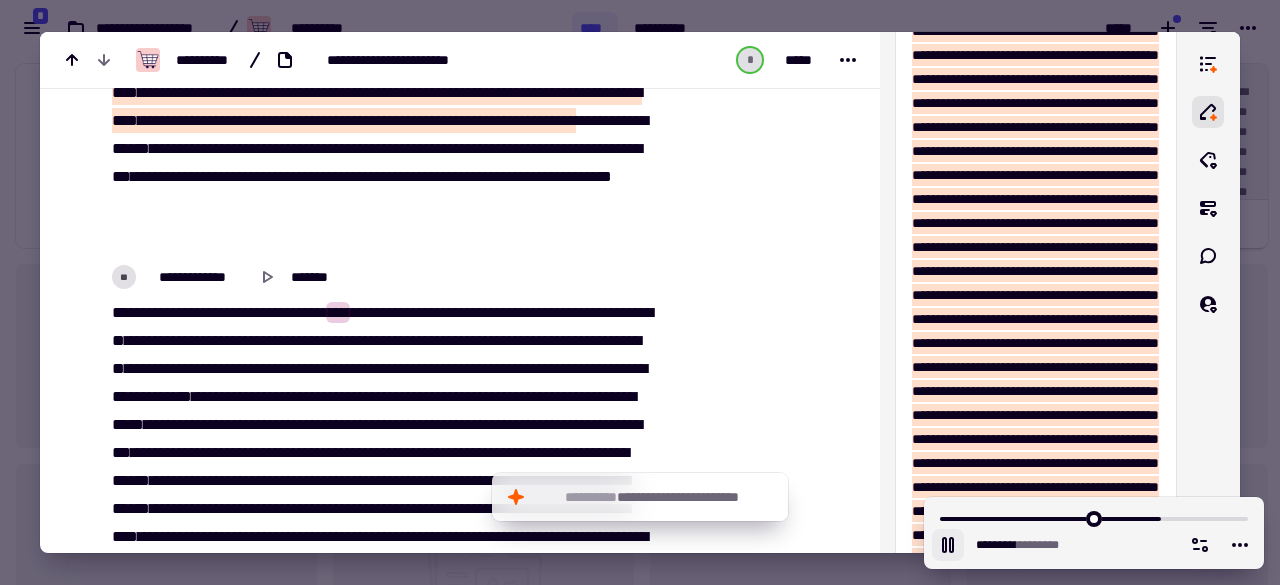 click on "********" at bounding box center [227, 176] 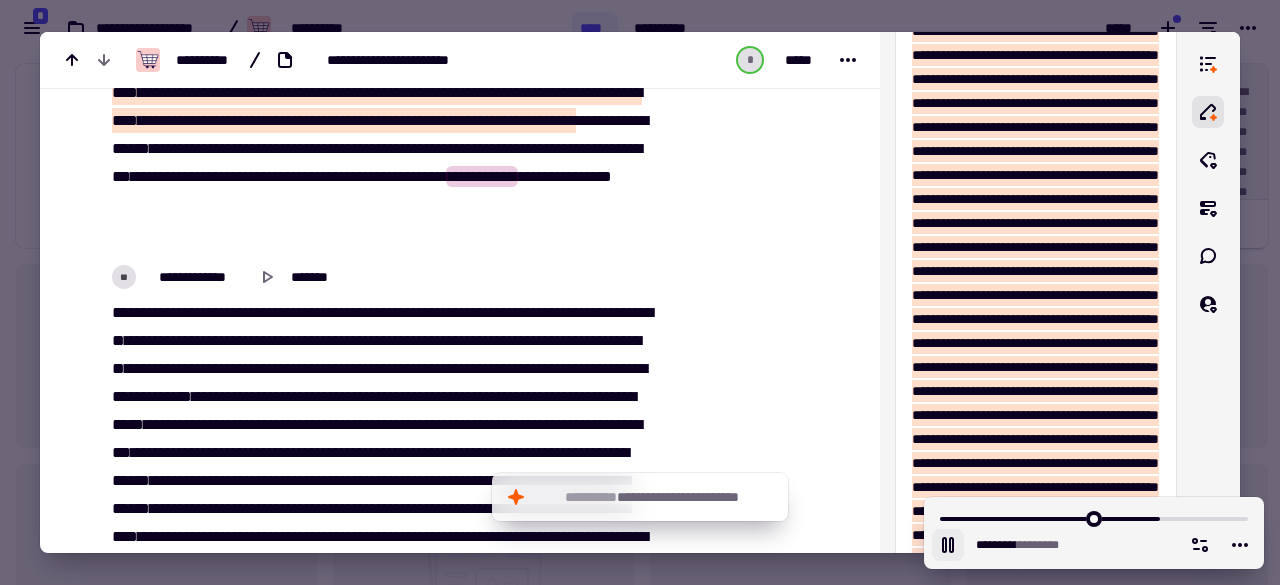 click at bounding box center (459, 120) 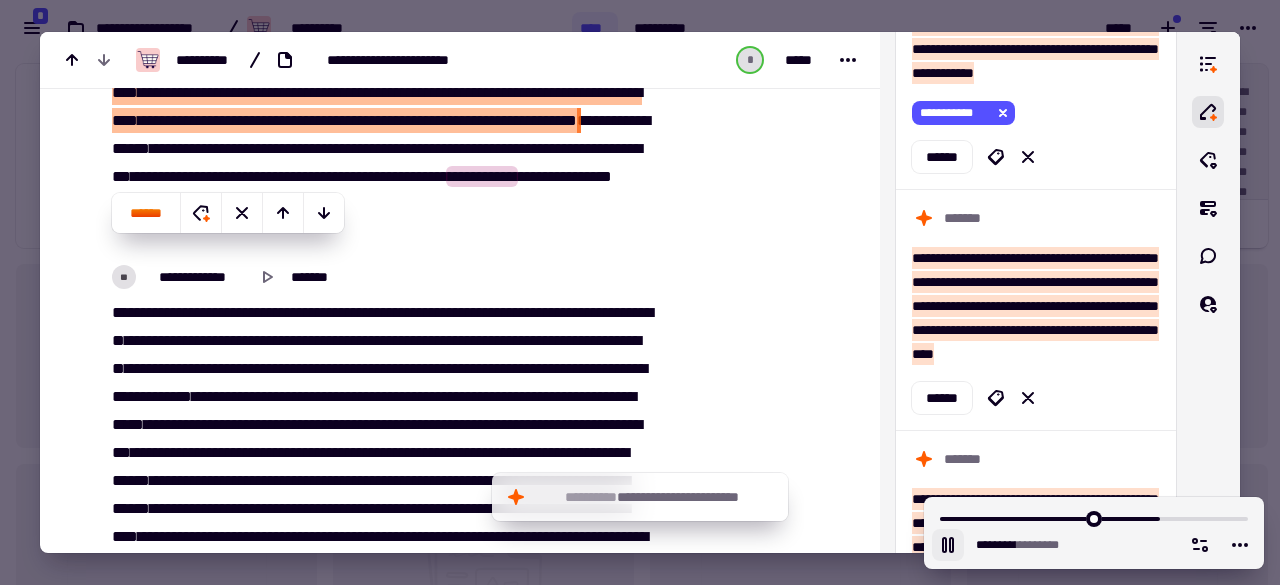 scroll, scrollTop: 9757, scrollLeft: 0, axis: vertical 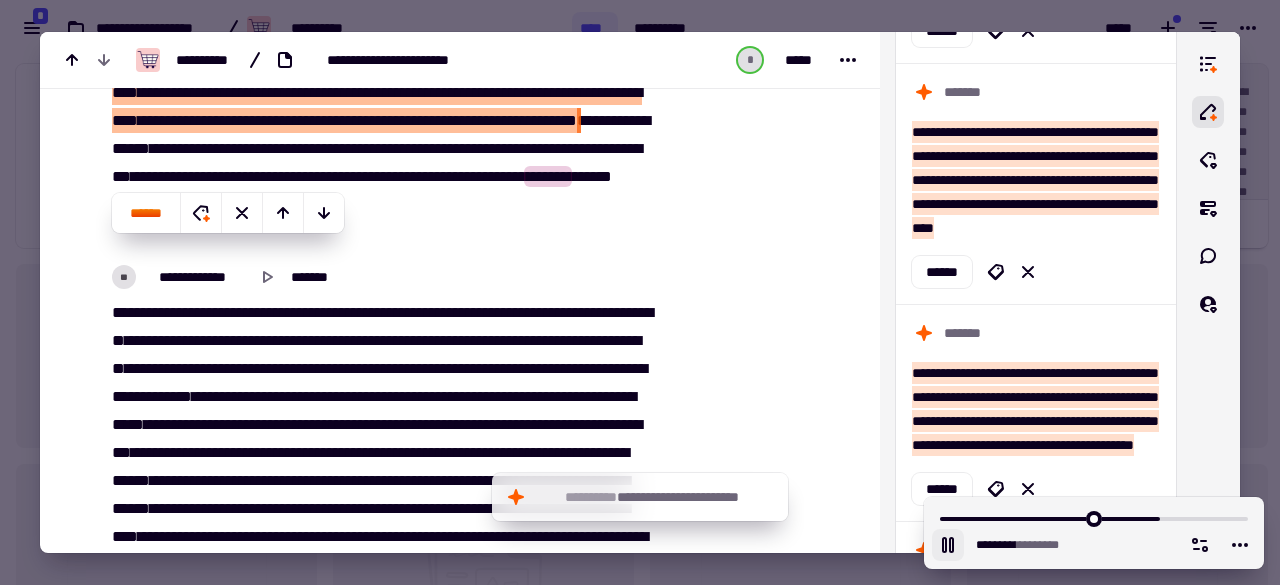 click on "**********" at bounding box center (385, 131) 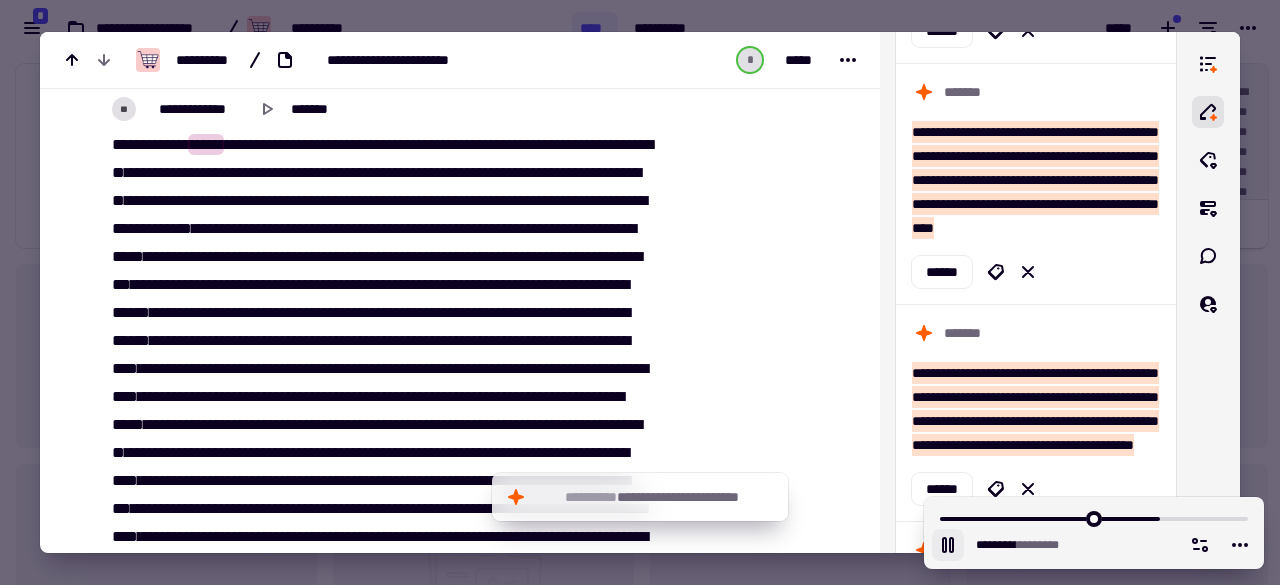 scroll, scrollTop: 42826, scrollLeft: 0, axis: vertical 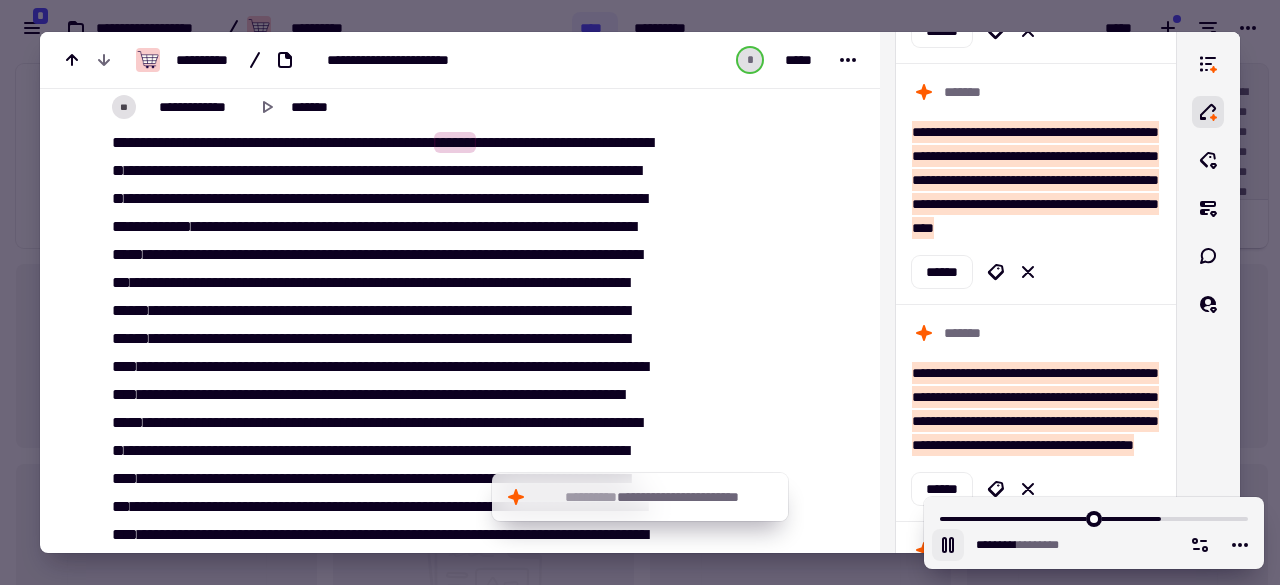 click 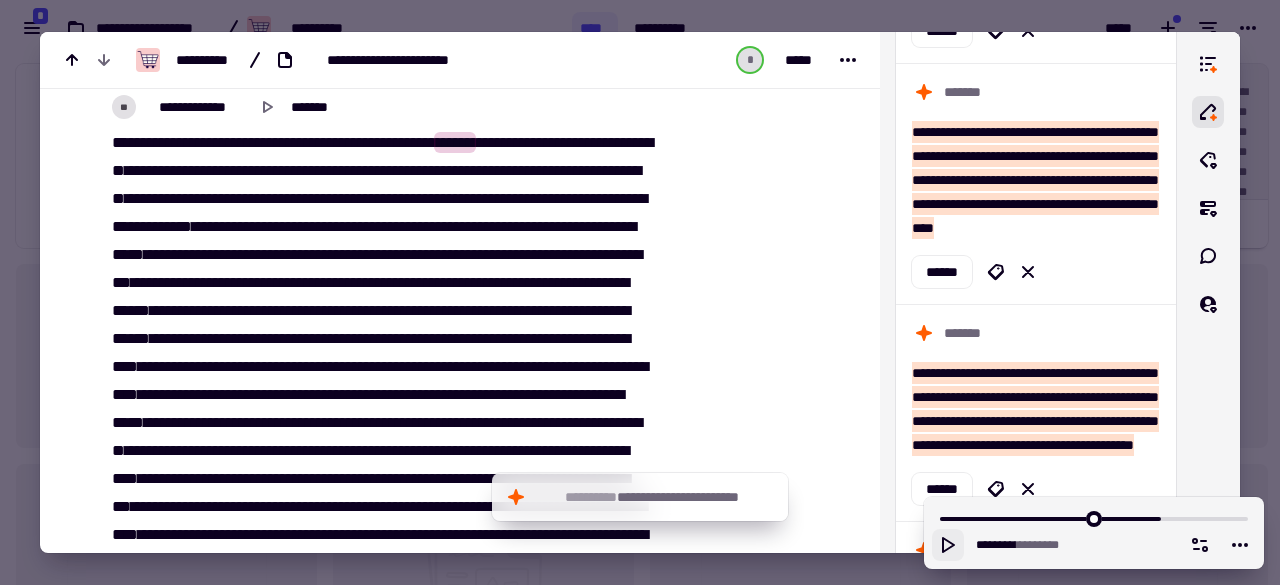 click 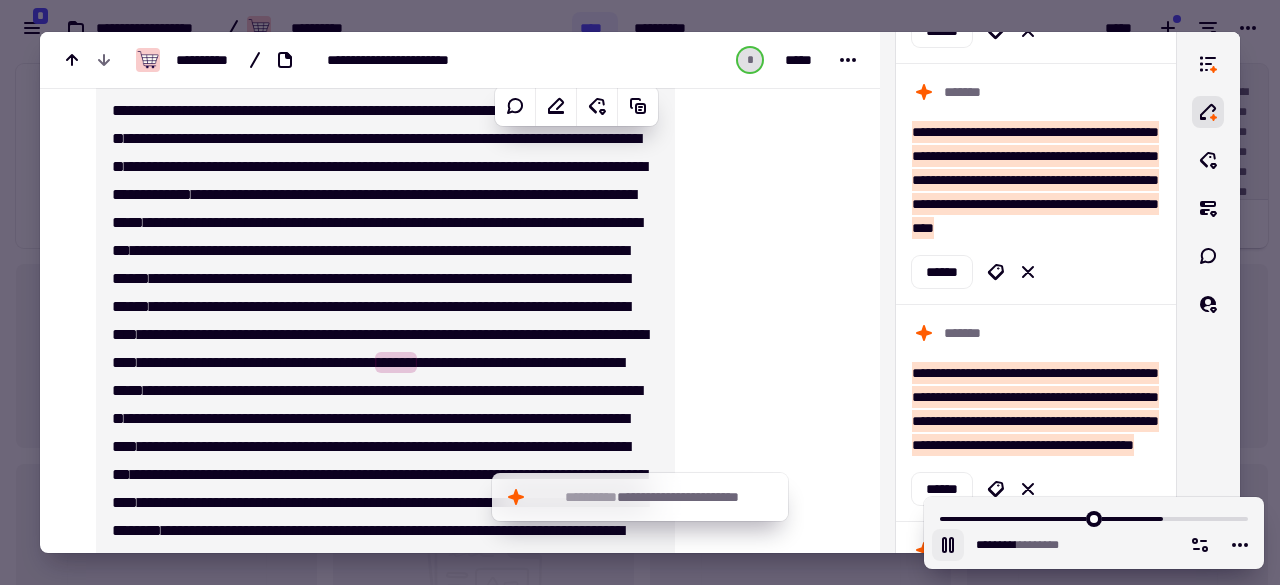 scroll, scrollTop: 42846, scrollLeft: 0, axis: vertical 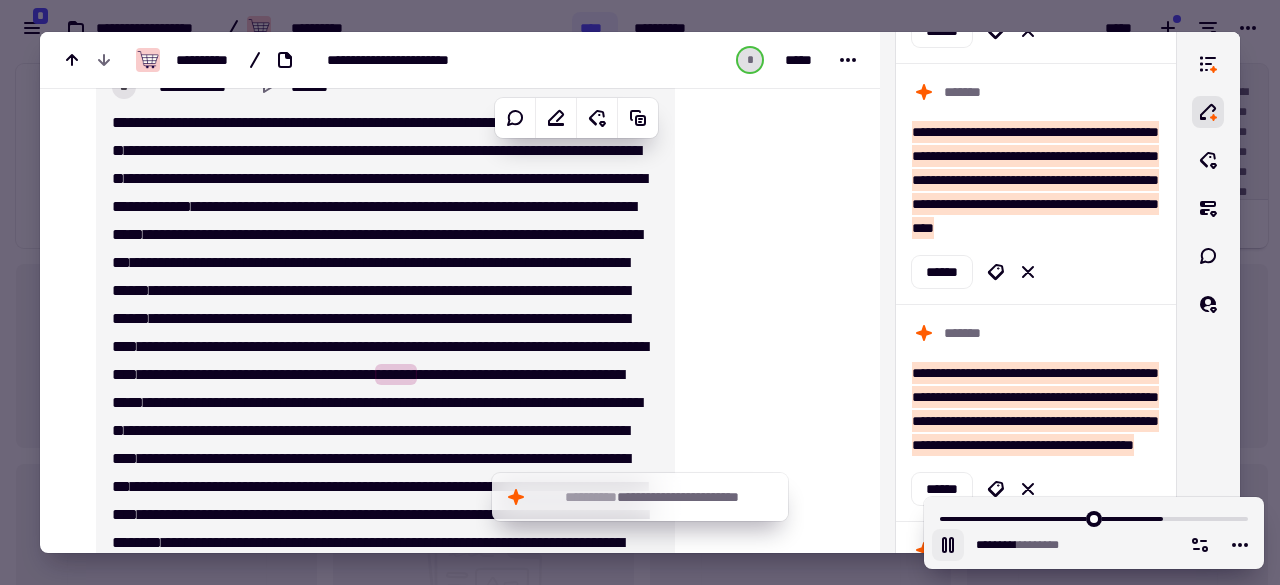 click on "********" at bounding box center (216, 318) 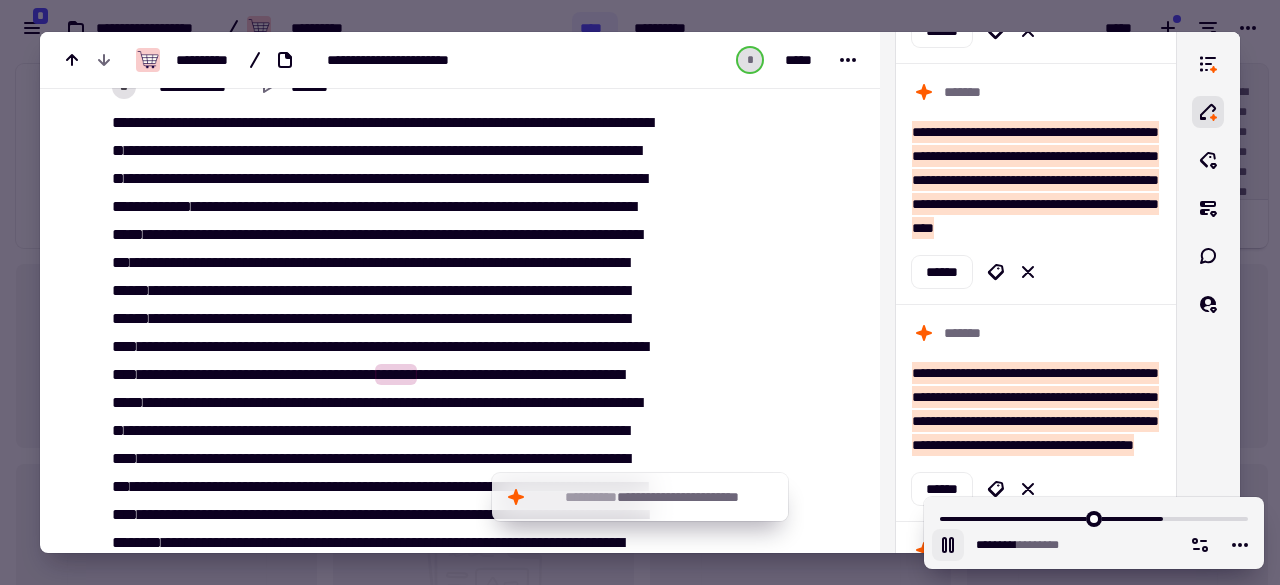 click on "***" at bounding box center [261, 318] 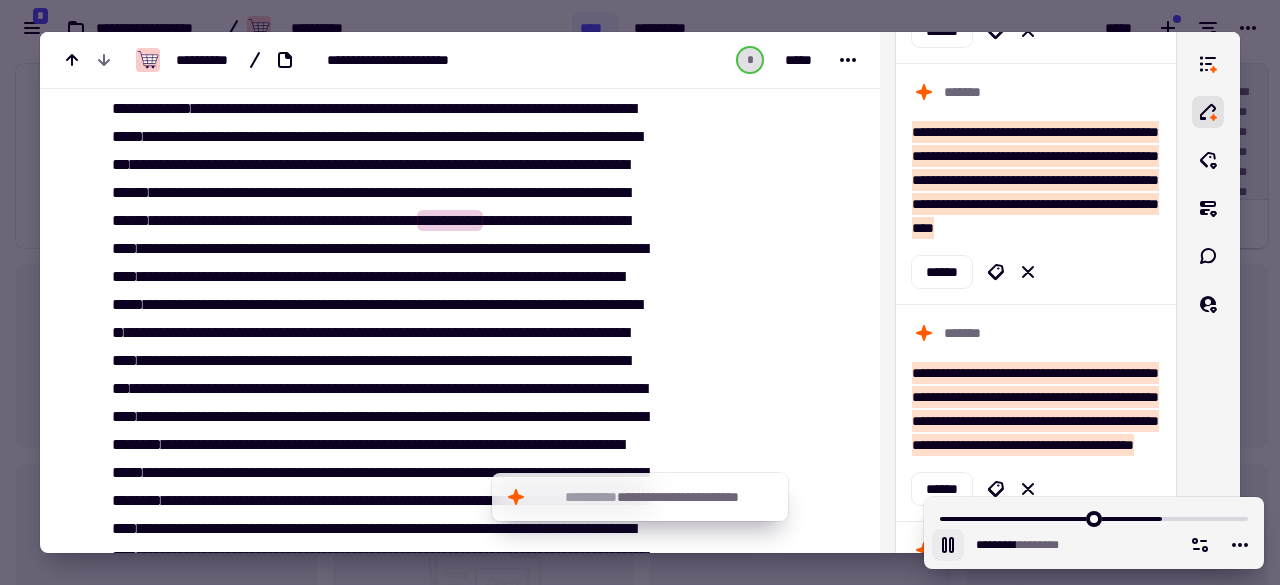 scroll, scrollTop: 42944, scrollLeft: 0, axis: vertical 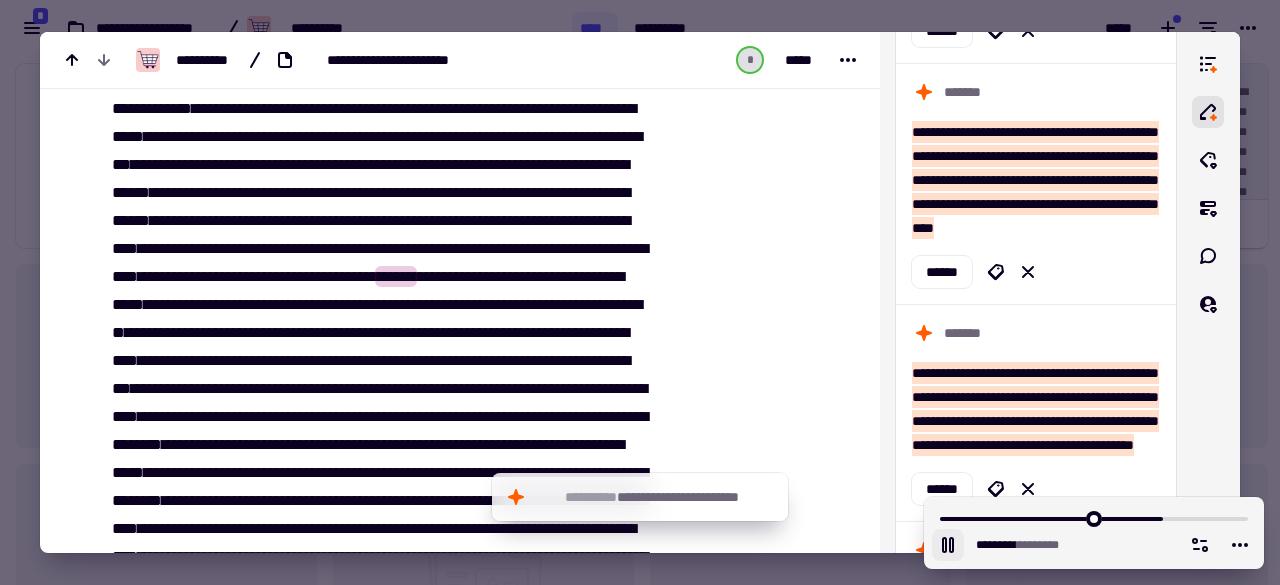 click on "*****" at bounding box center [513, 304] 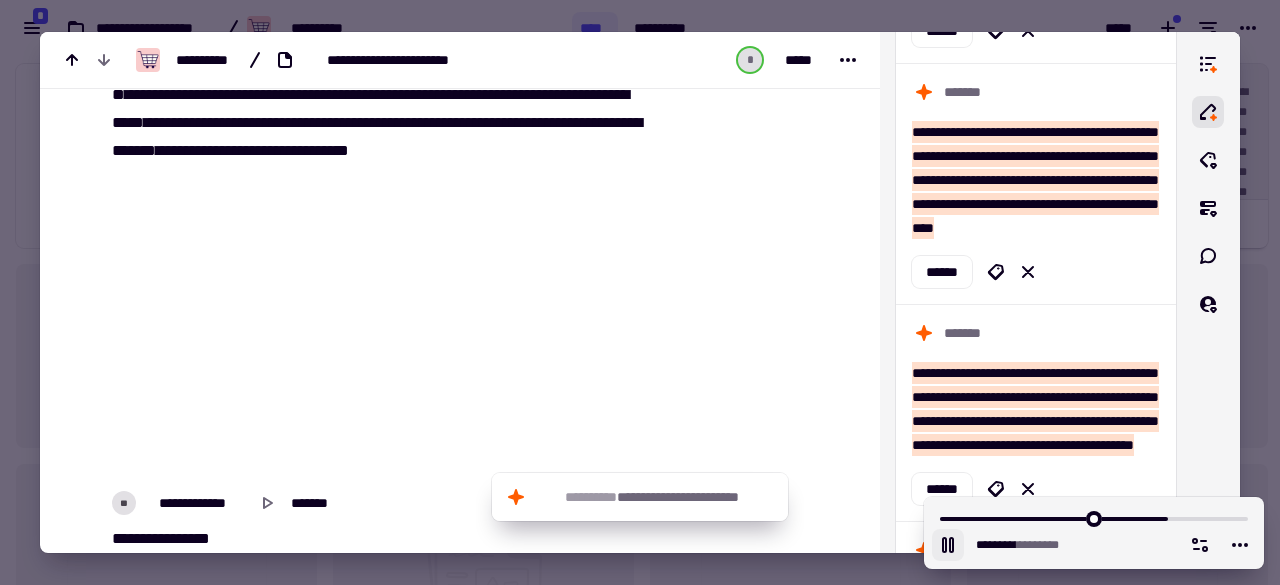 scroll, scrollTop: 44024, scrollLeft: 0, axis: vertical 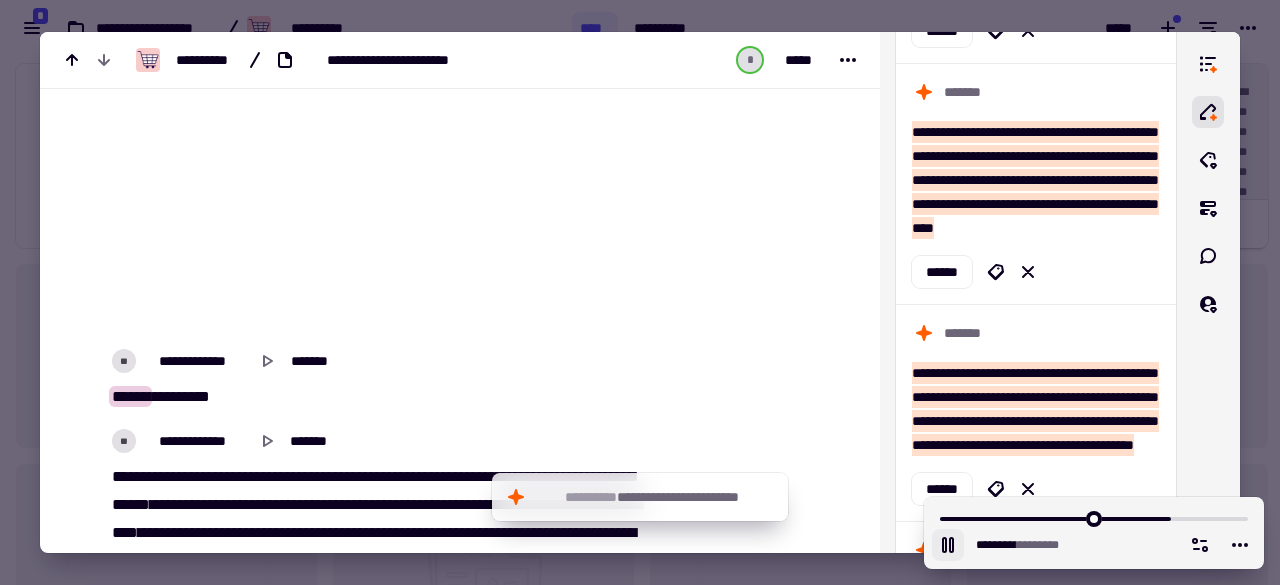 click 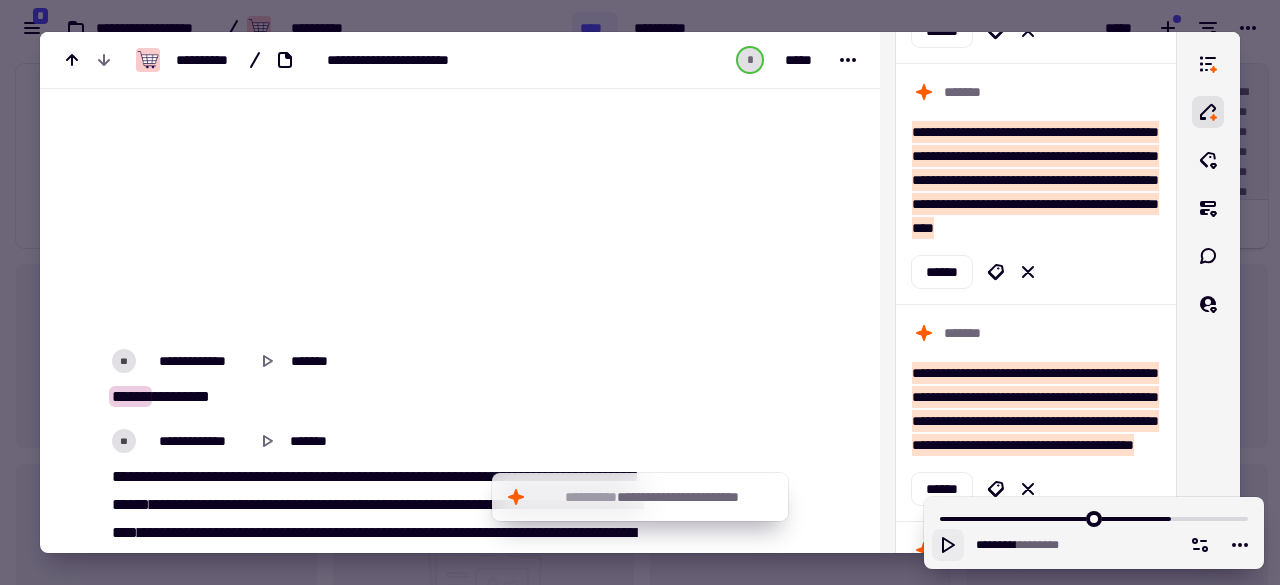 click 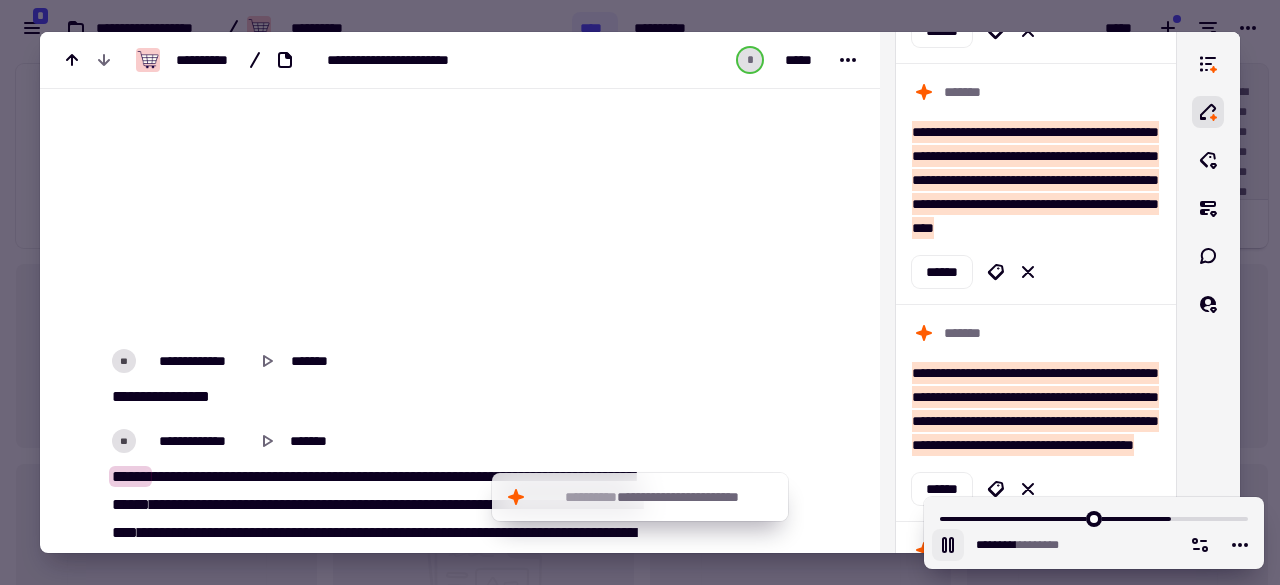 click 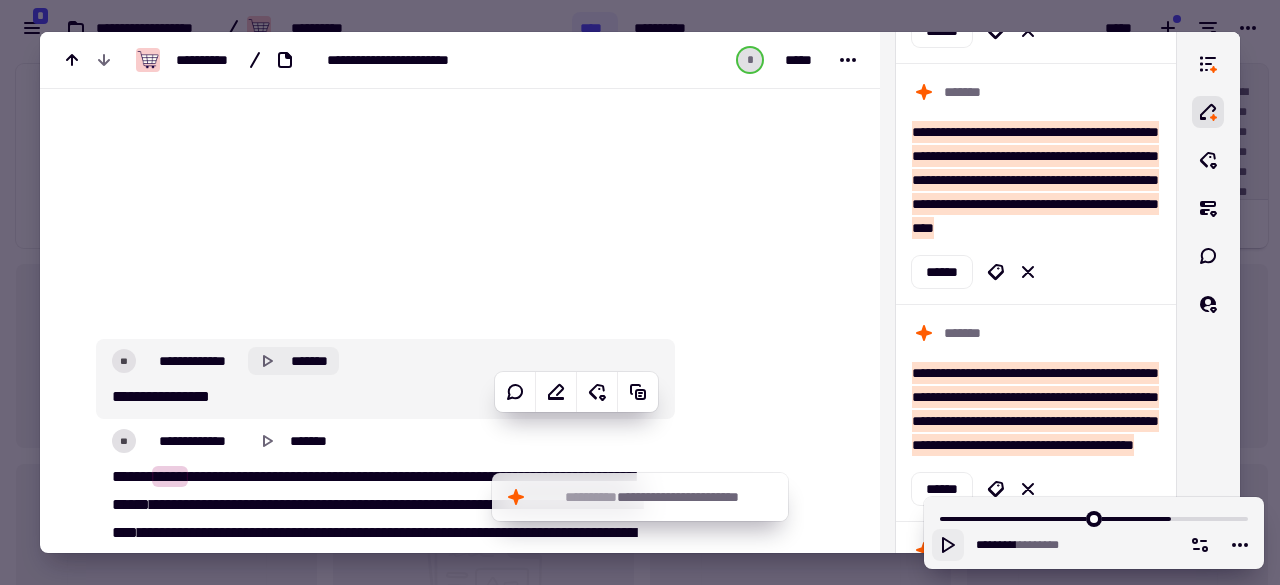 click 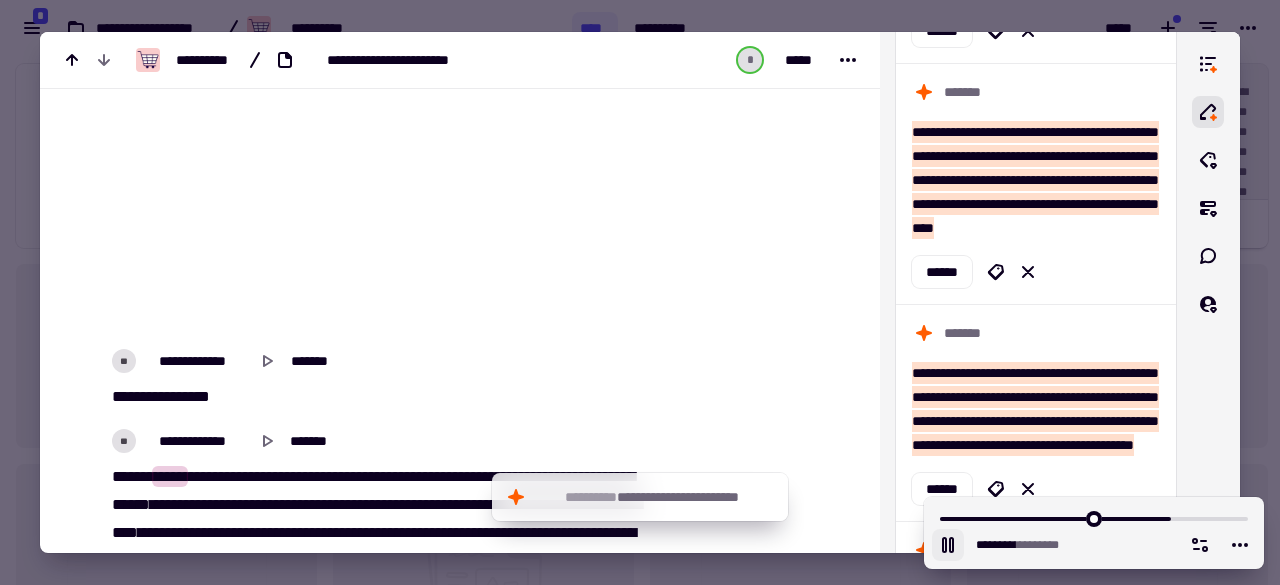 click 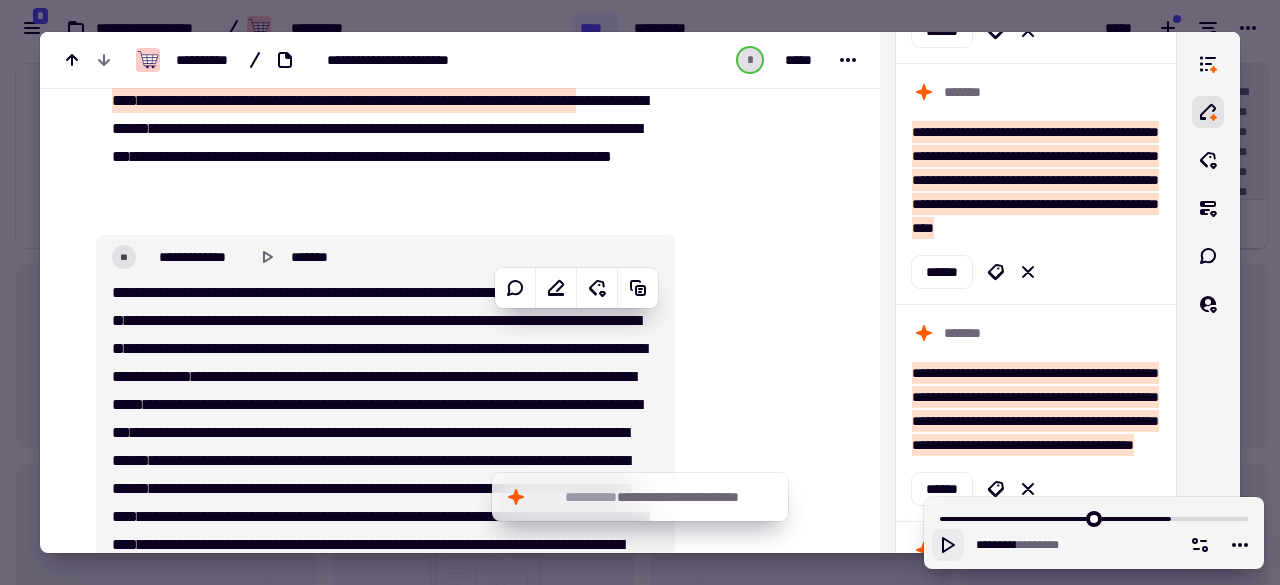 scroll, scrollTop: 42674, scrollLeft: 0, axis: vertical 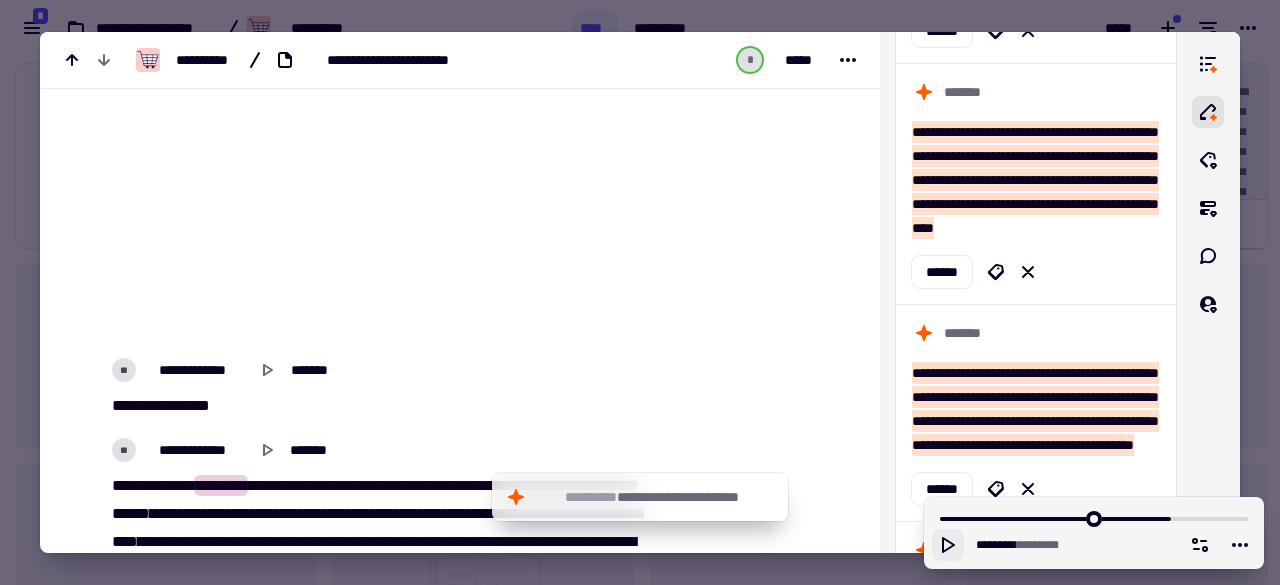 drag, startPoint x: 113, startPoint y: 323, endPoint x: 588, endPoint y: 363, distance: 476.68124 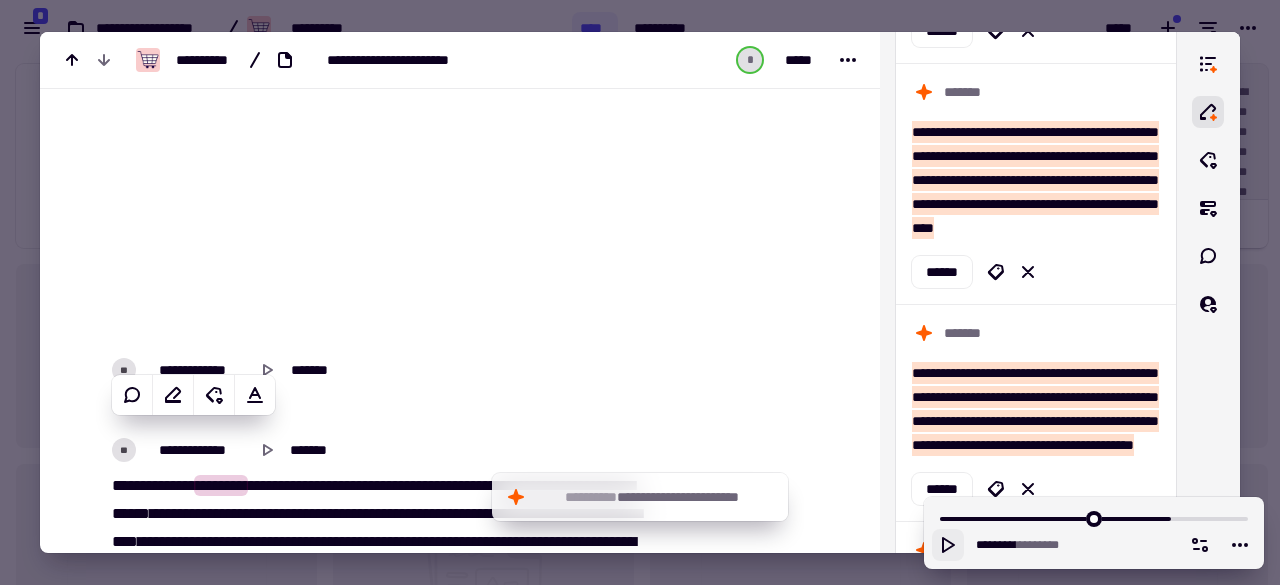 copy on "**********" 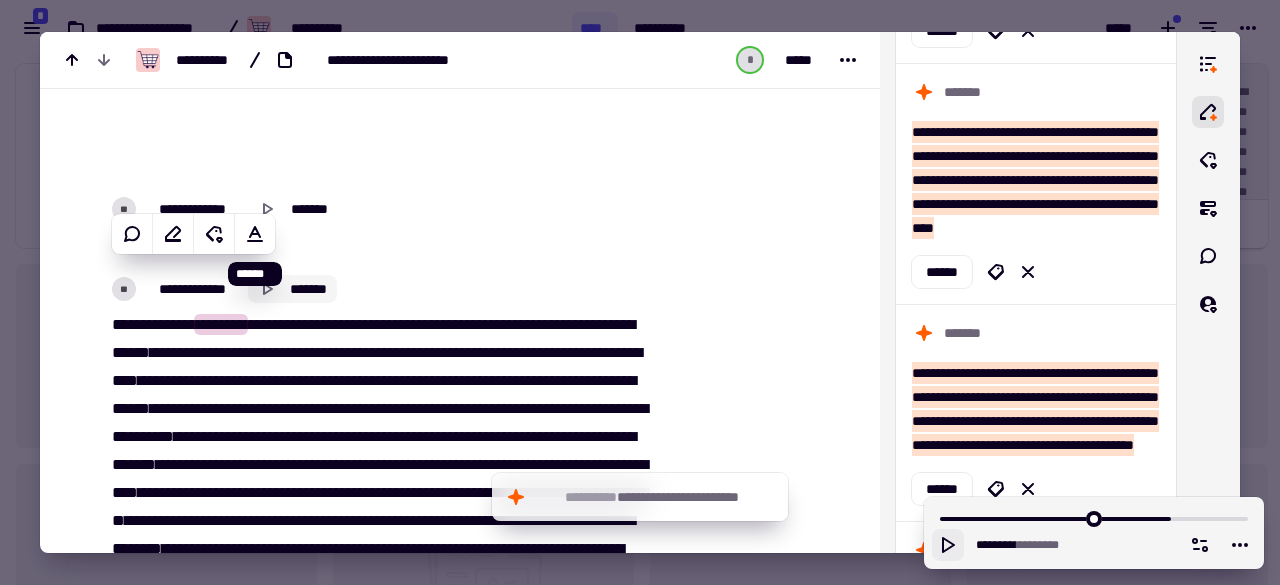scroll, scrollTop: 44315, scrollLeft: 0, axis: vertical 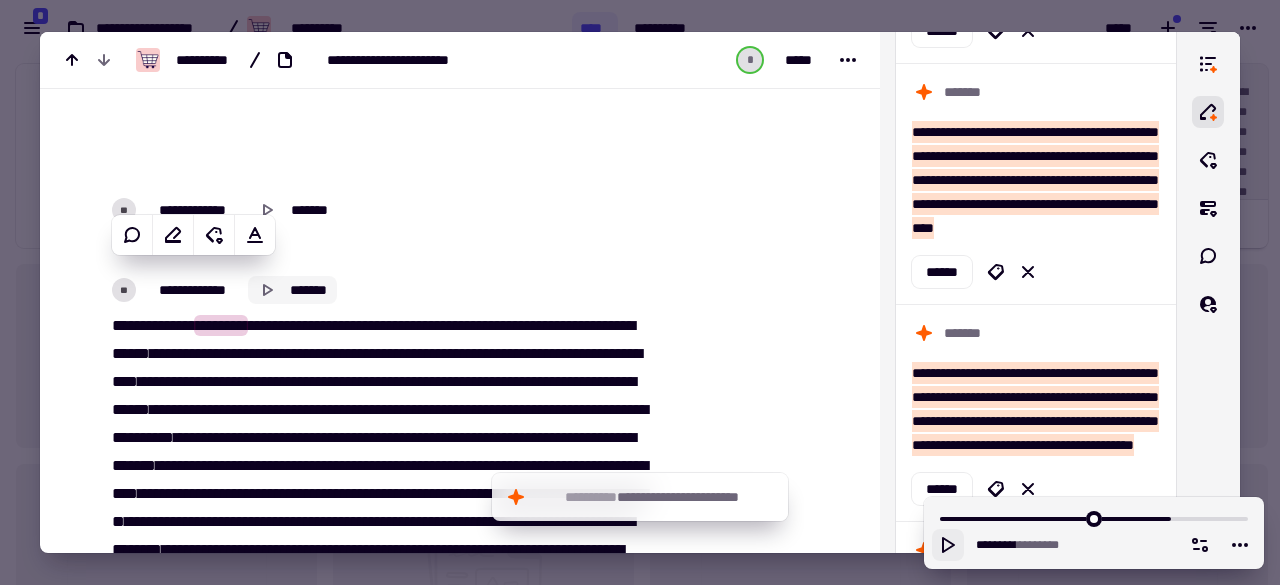 click 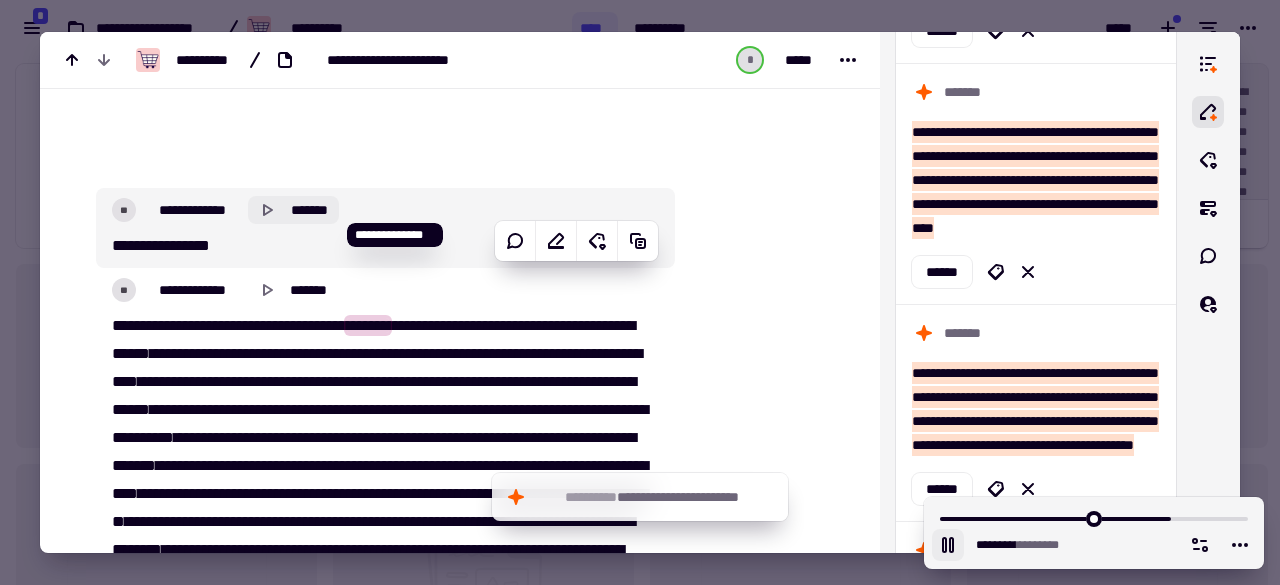 click 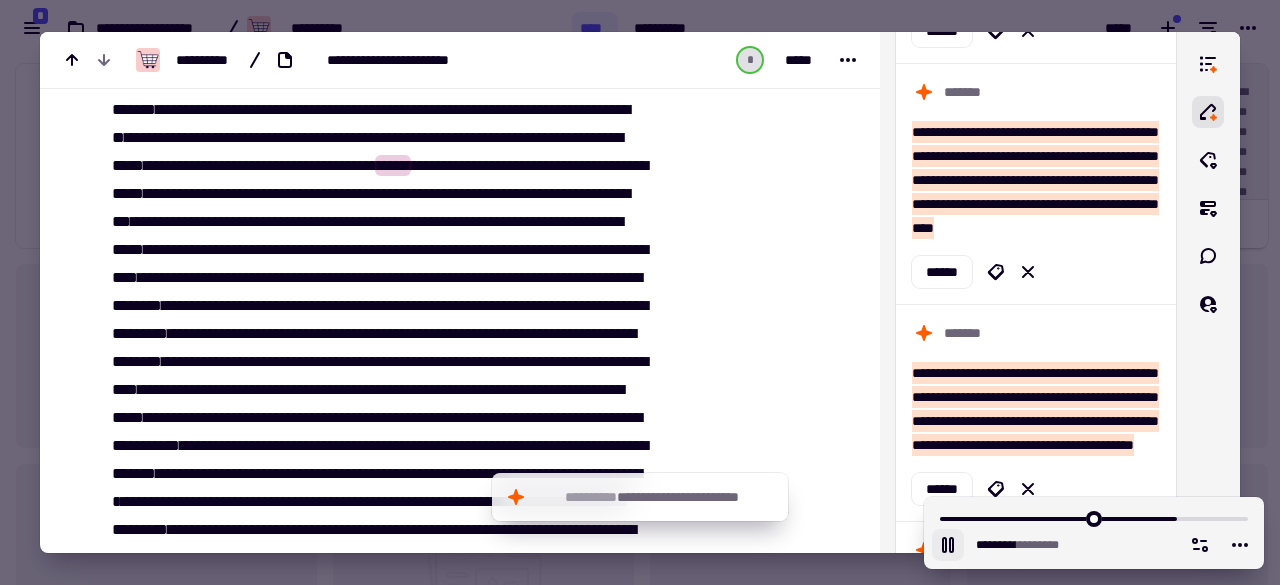 scroll, scrollTop: 45277, scrollLeft: 0, axis: vertical 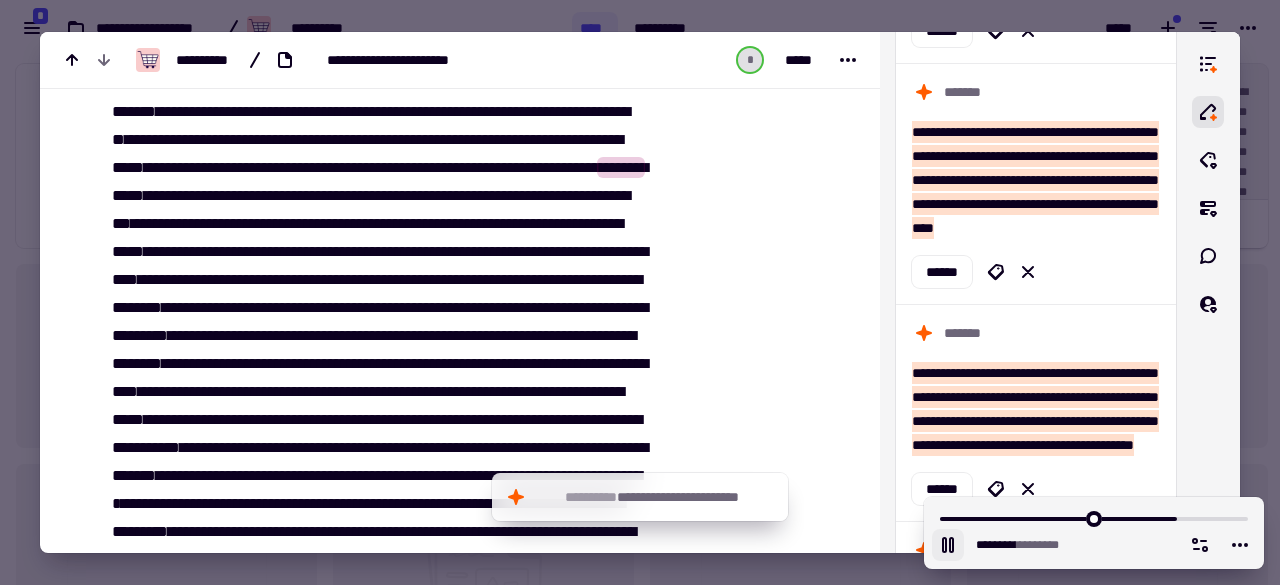 type on "*******" 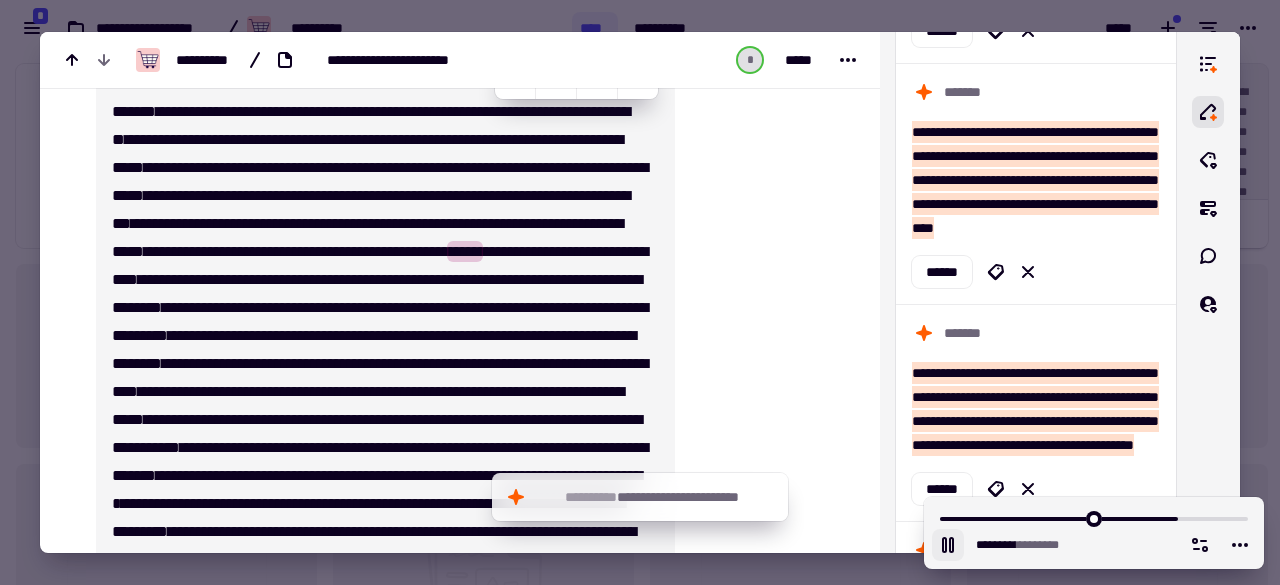click on "**********" at bounding box center [379, 392] 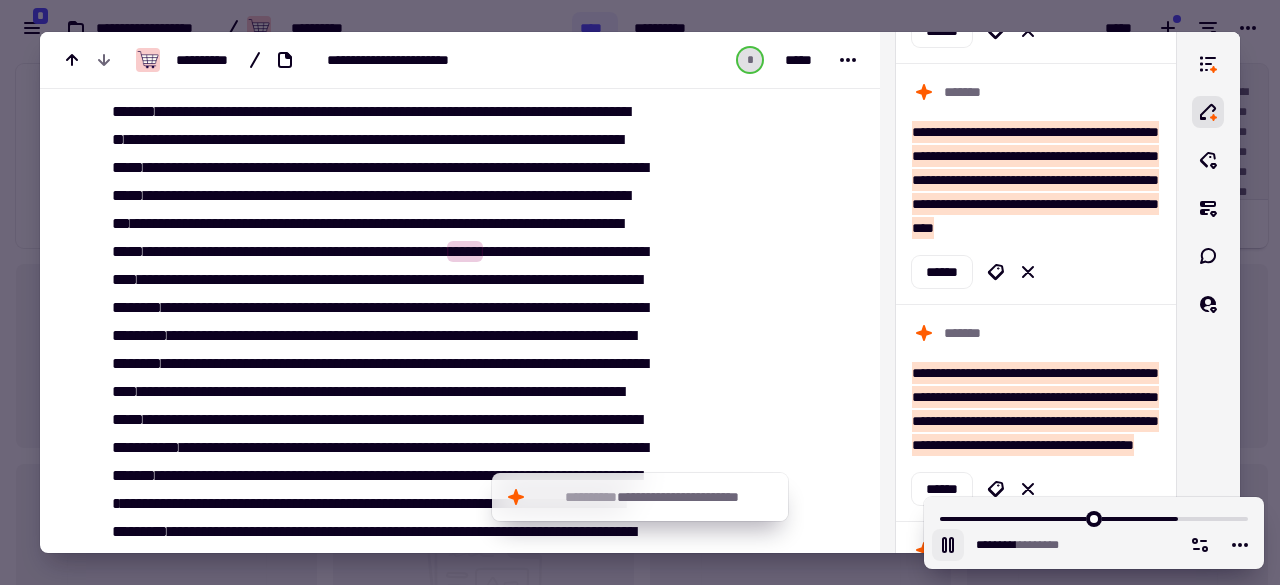 click on "***" at bounding box center (555, 251) 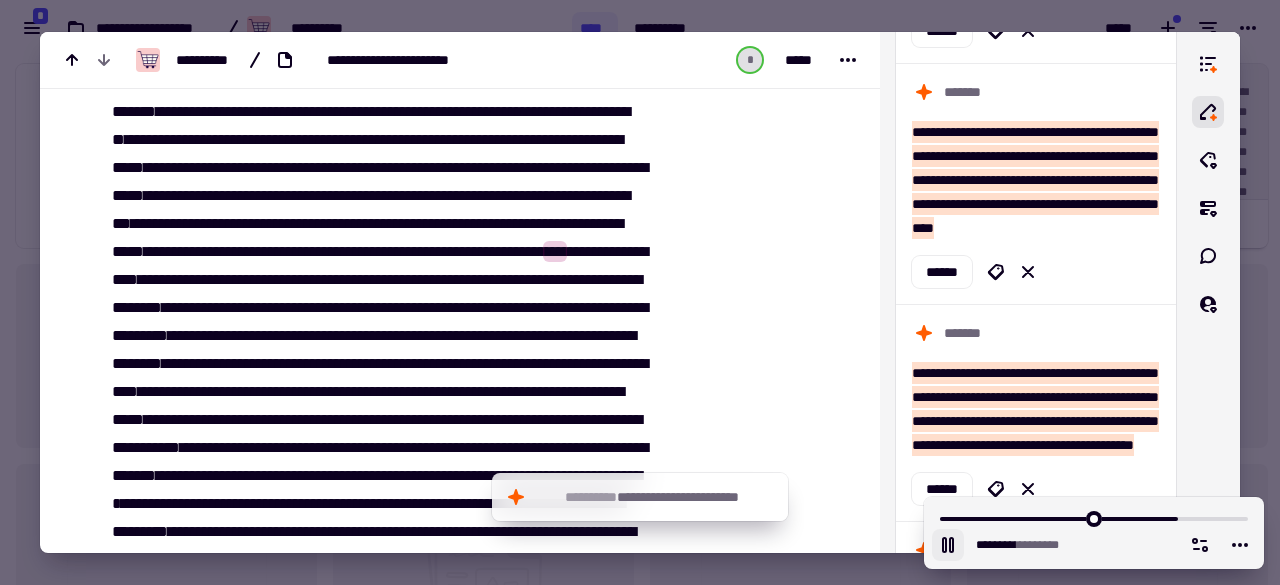 click on "****" at bounding box center (125, 279) 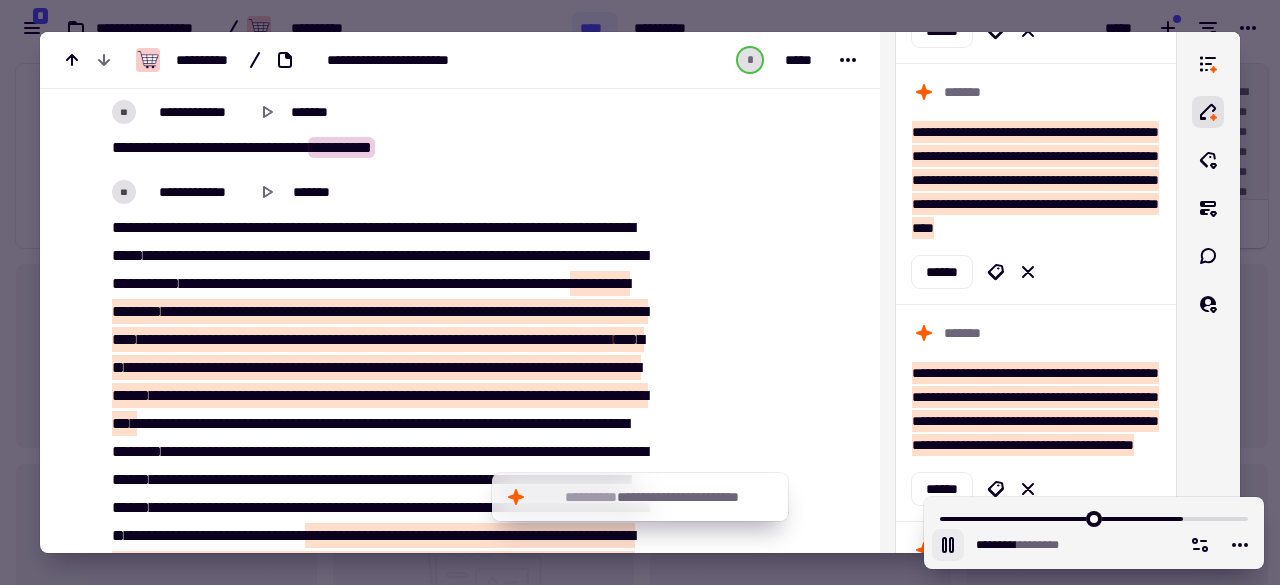 scroll, scrollTop: 46056, scrollLeft: 0, axis: vertical 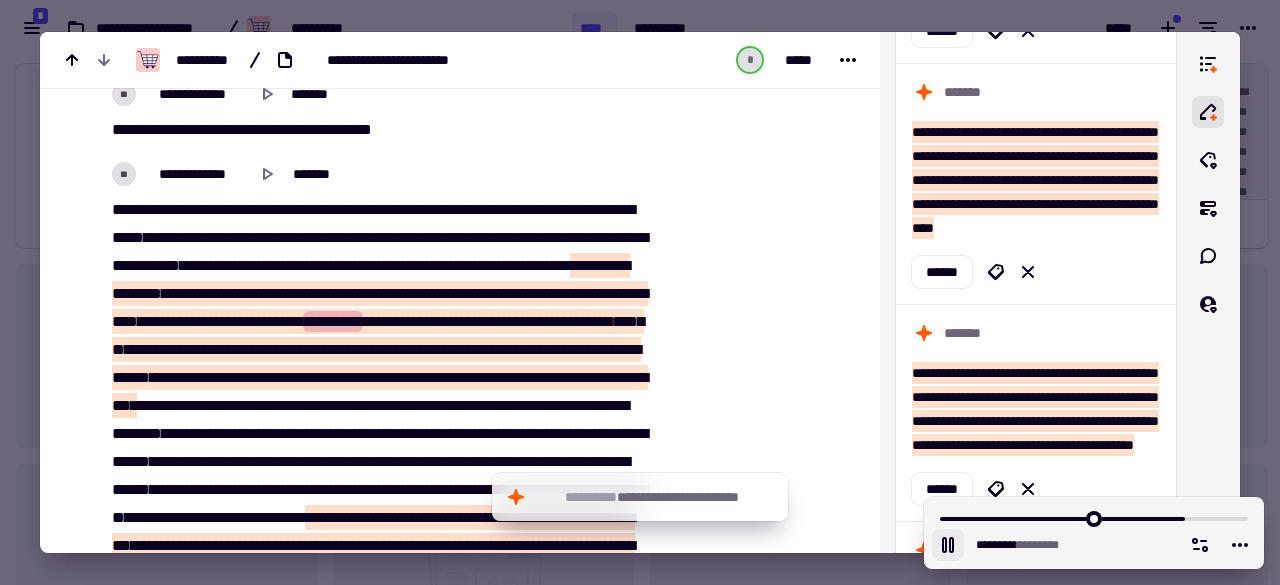 type on "*******" 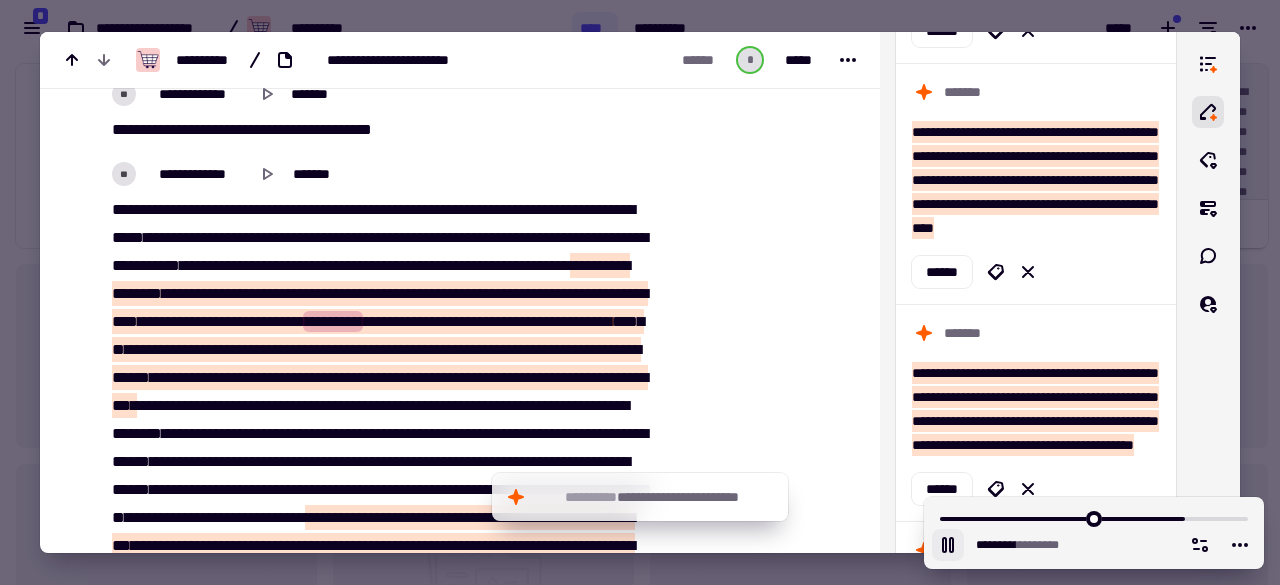 scroll, scrollTop: 45590, scrollLeft: 0, axis: vertical 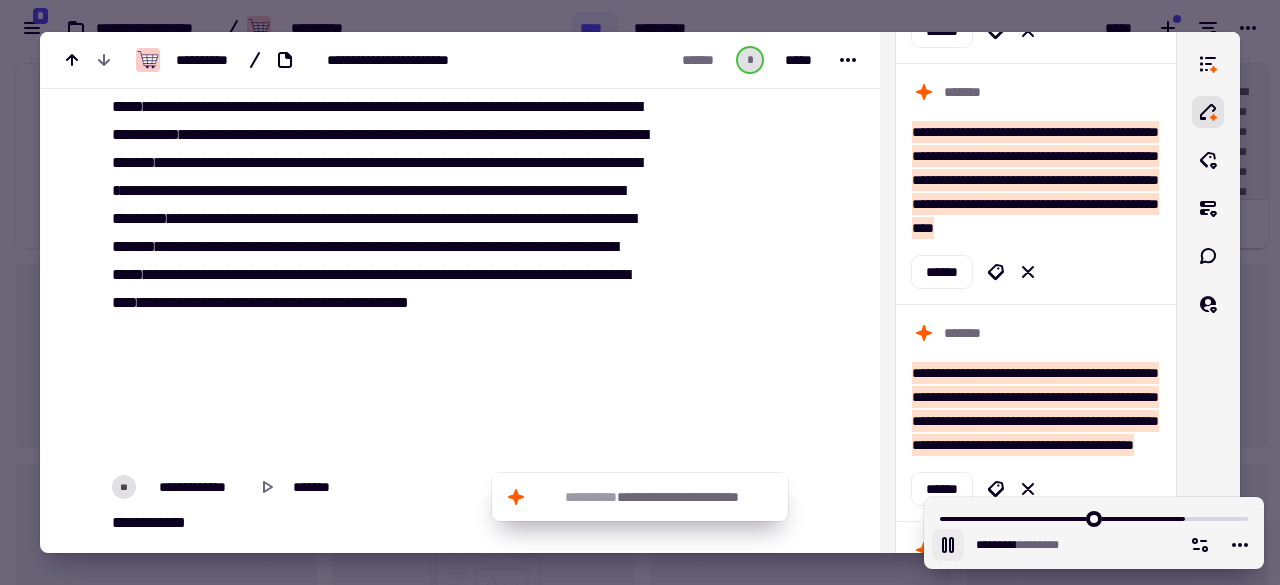 click 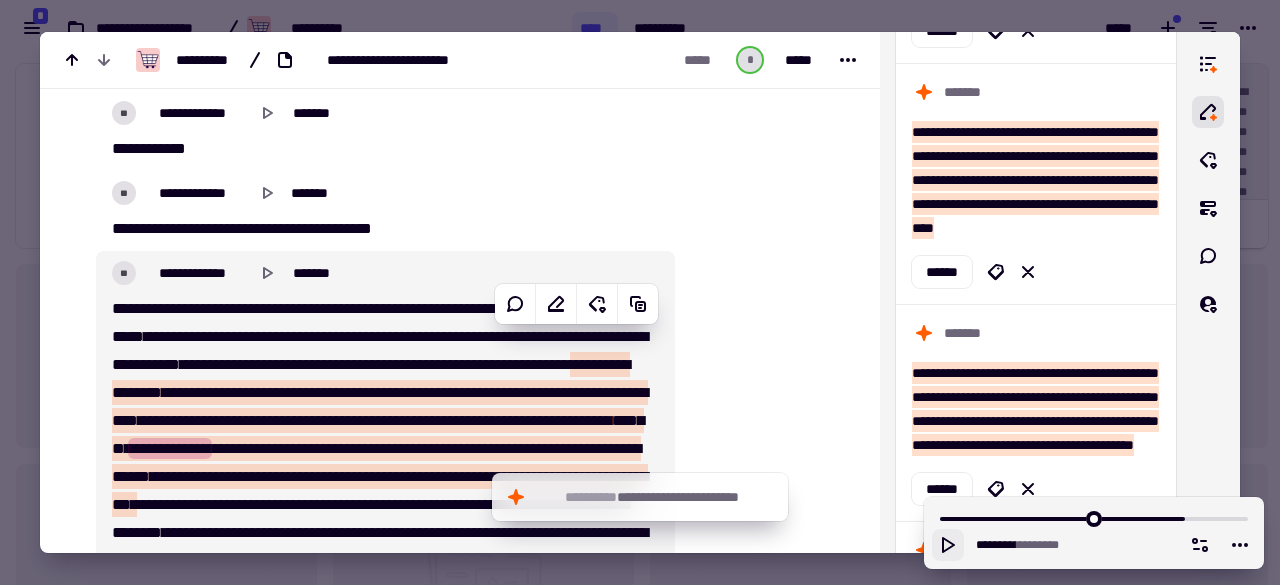 scroll, scrollTop: 46017, scrollLeft: 0, axis: vertical 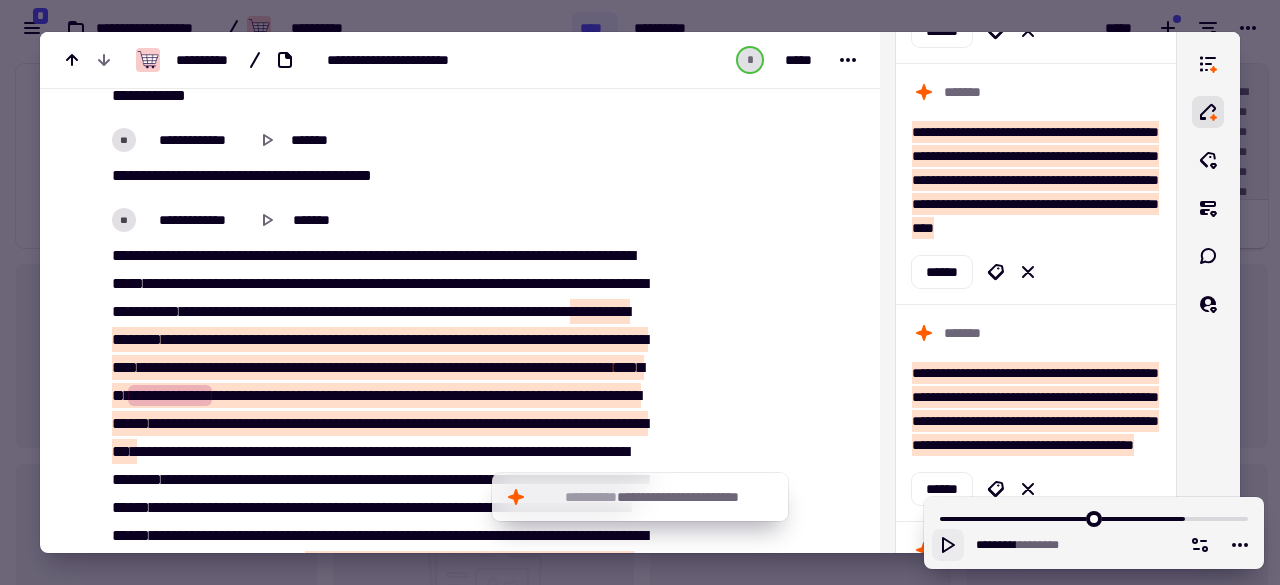 type 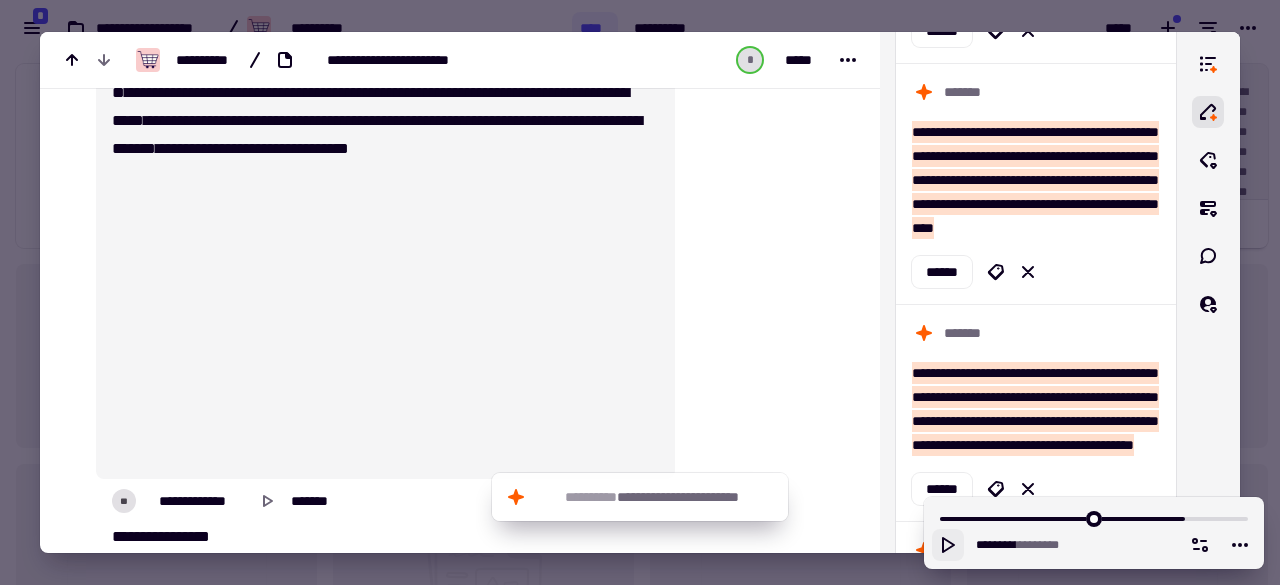 scroll, scrollTop: 44357, scrollLeft: 0, axis: vertical 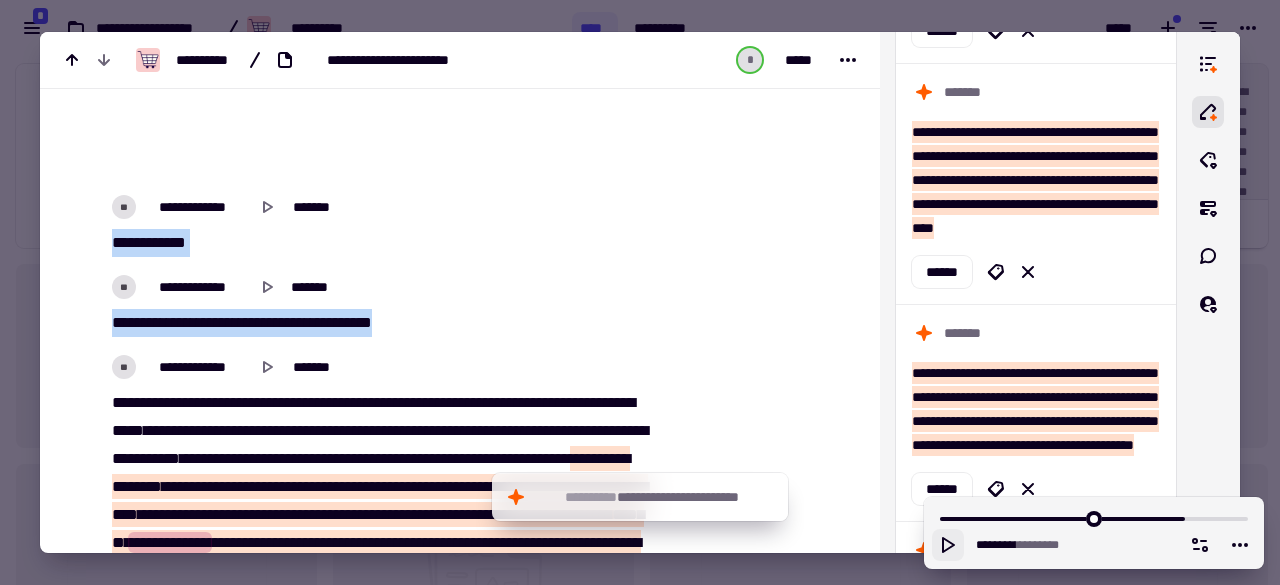 drag, startPoint x: 114, startPoint y: 309, endPoint x: 440, endPoint y: 360, distance: 329.96515 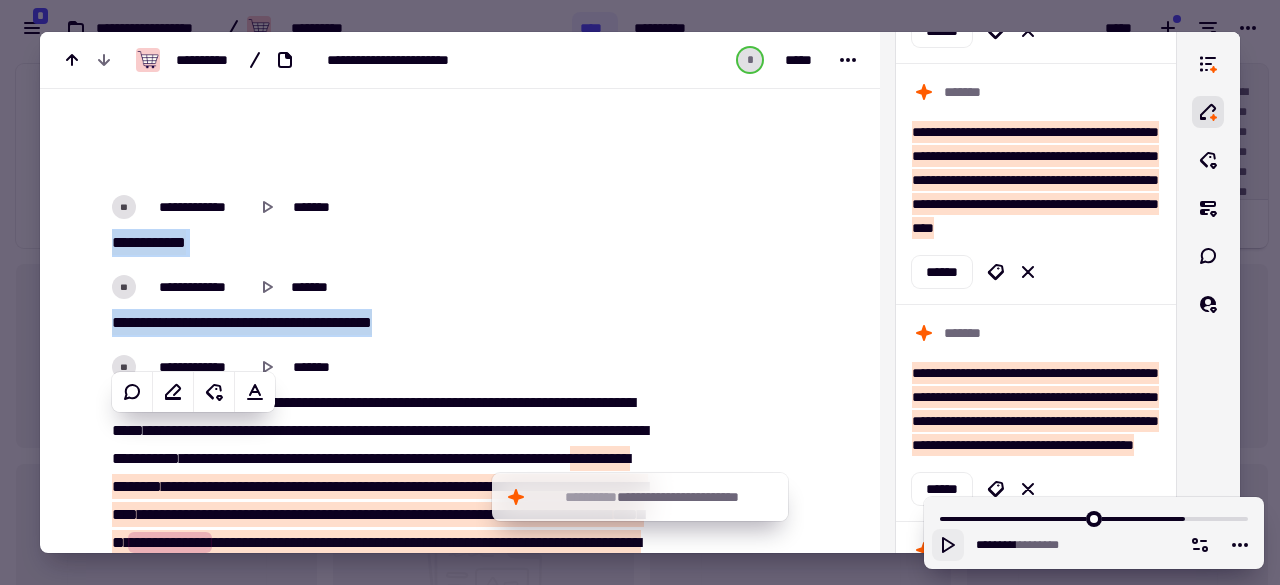 copy on "**********" 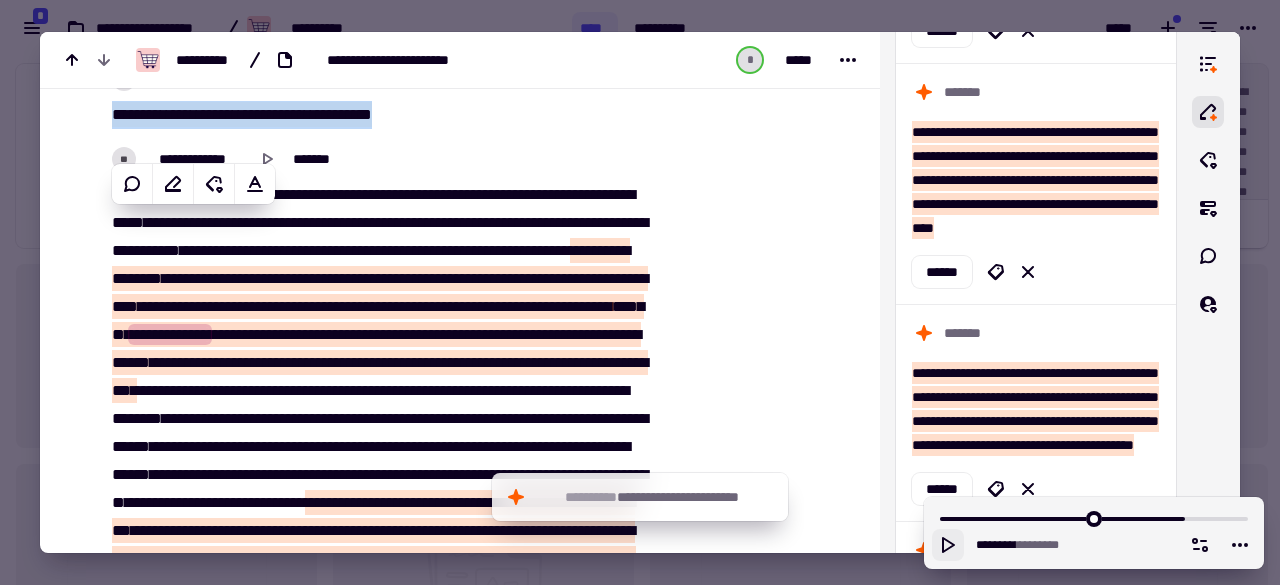 scroll, scrollTop: 46079, scrollLeft: 0, axis: vertical 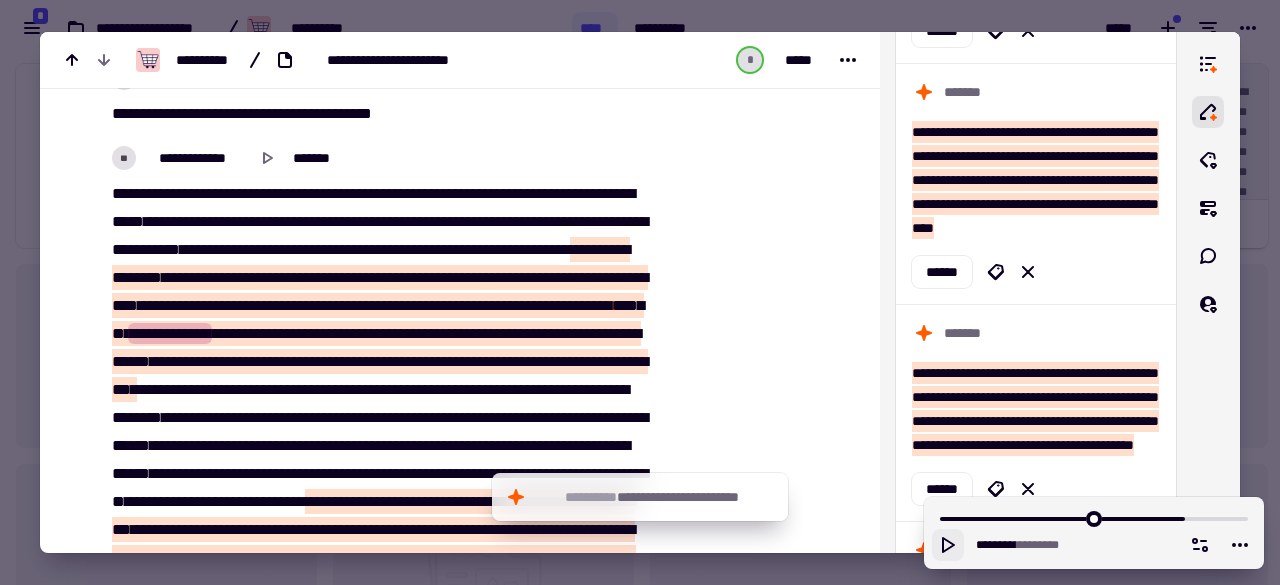 click on "***" at bounding box center (440, 193) 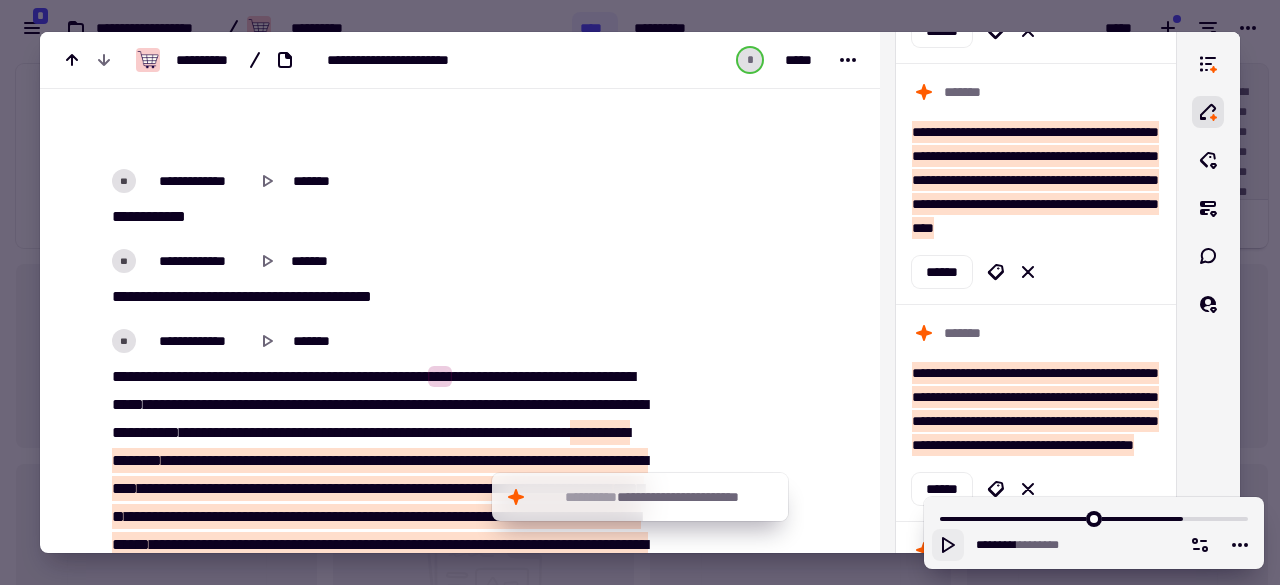 scroll, scrollTop: 45895, scrollLeft: 0, axis: vertical 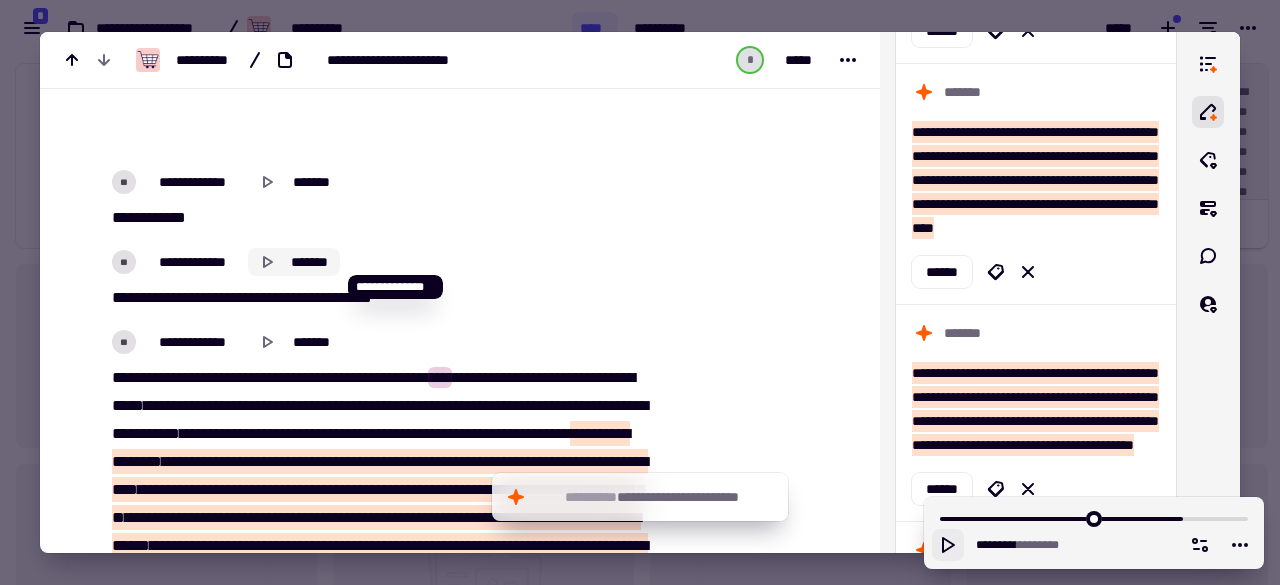 click 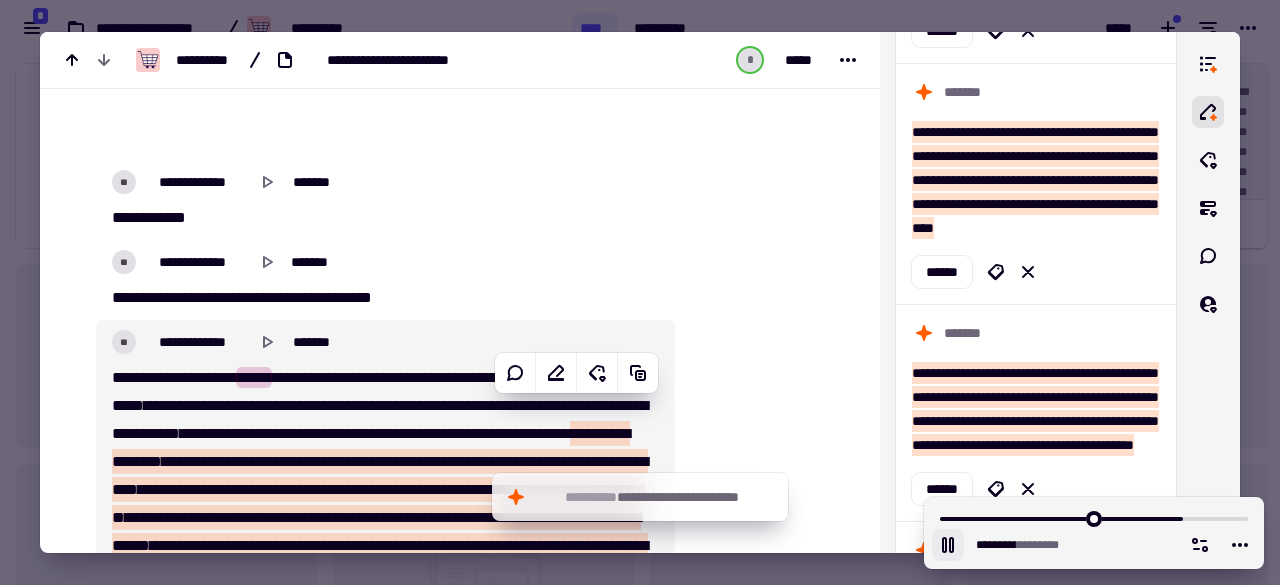 click 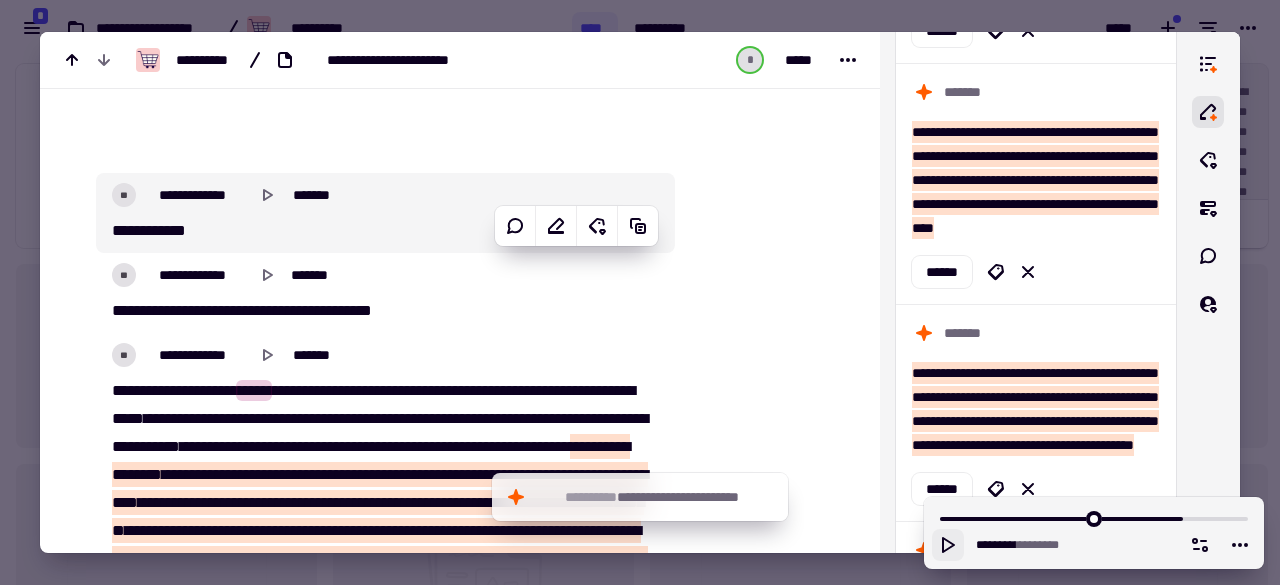 scroll, scrollTop: 45570, scrollLeft: 0, axis: vertical 